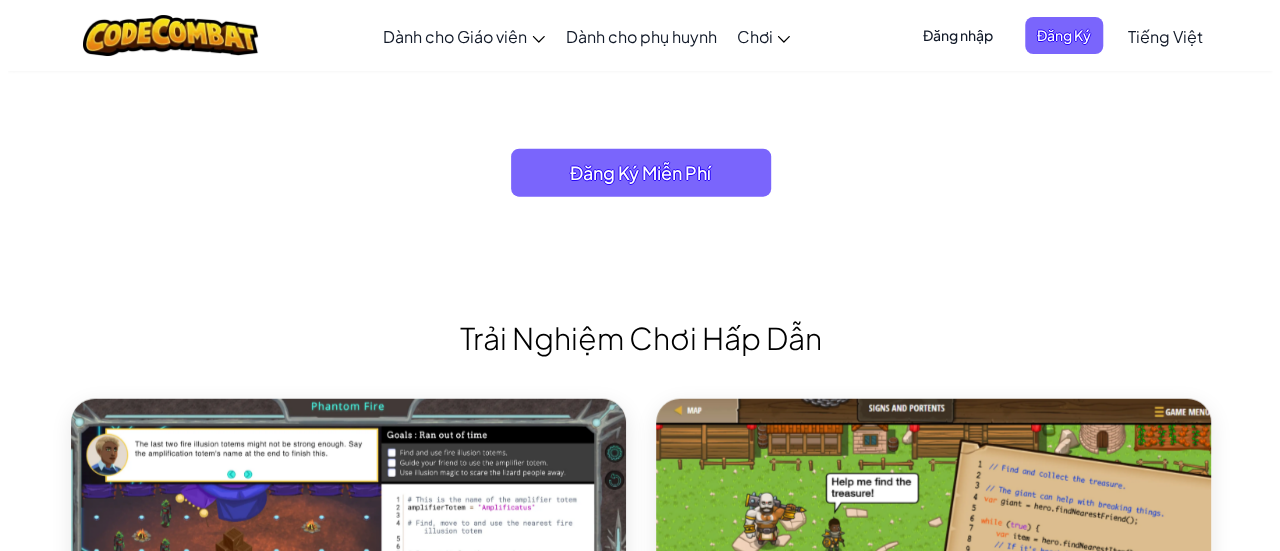 scroll, scrollTop: 2200, scrollLeft: 0, axis: vertical 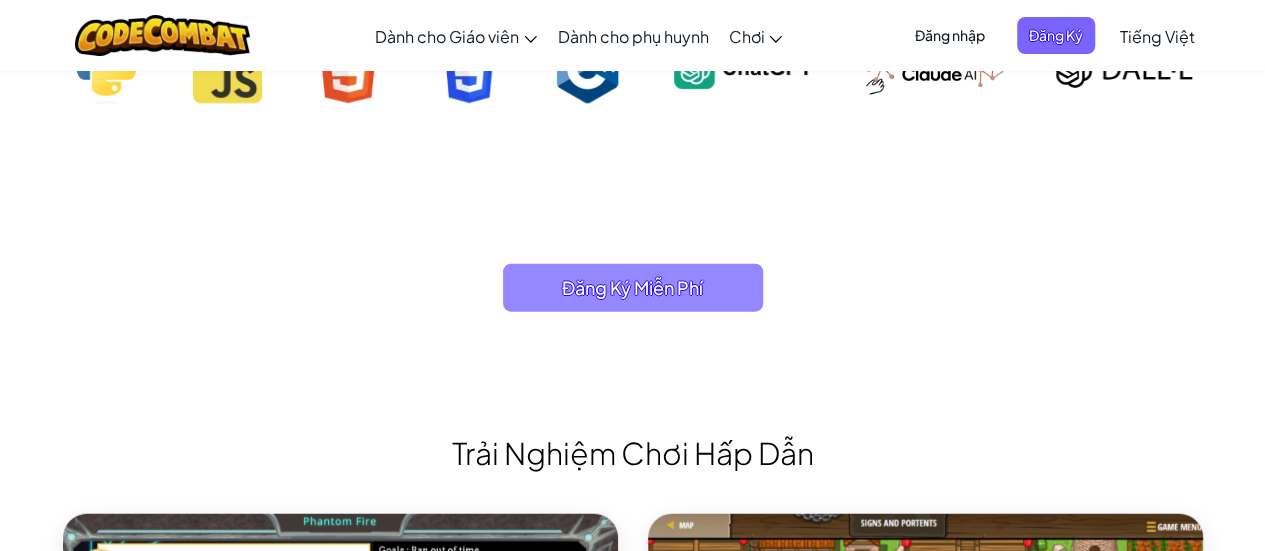click on "Đăng Ký Miễn Phí" at bounding box center (633, 288) 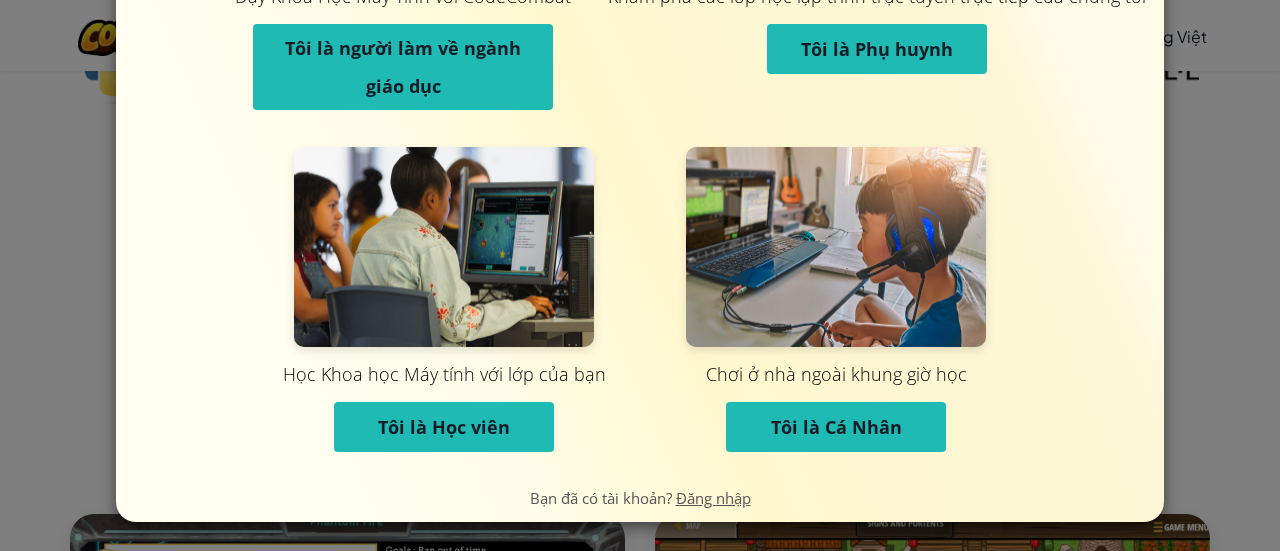click on "Tôi là Học viên" at bounding box center [444, 427] 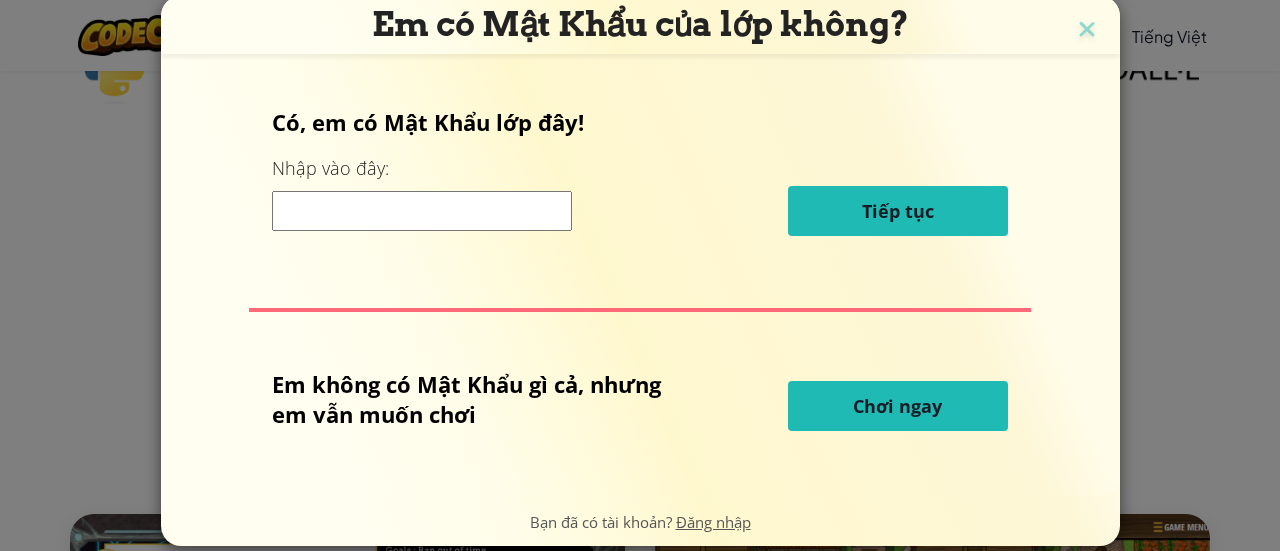 scroll, scrollTop: 0, scrollLeft: 0, axis: both 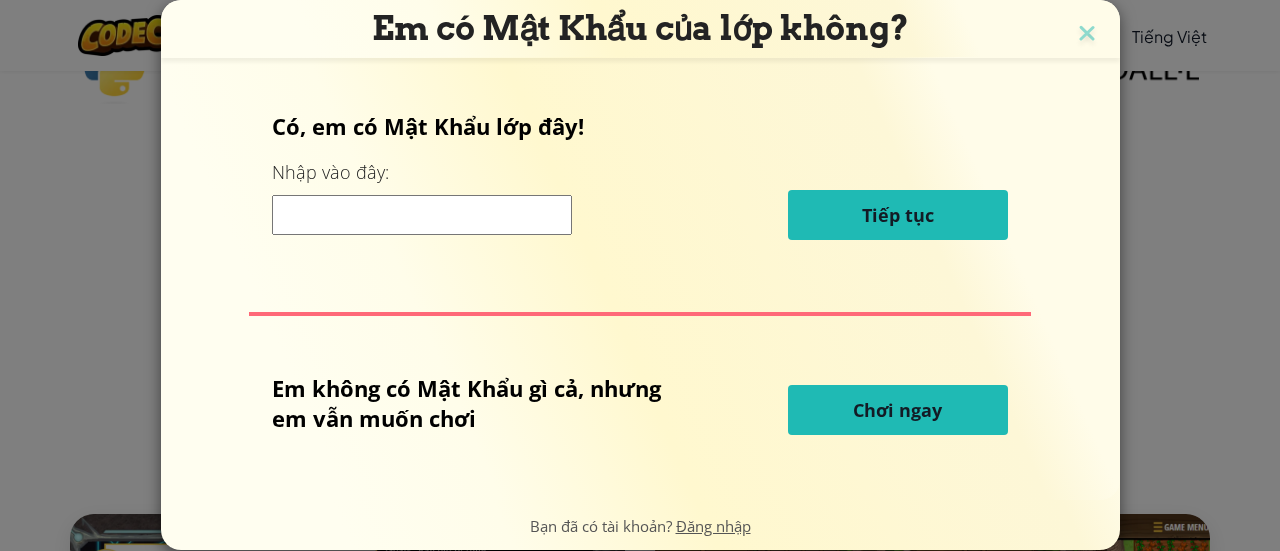 click on "Chơi ngay" at bounding box center (898, 410) 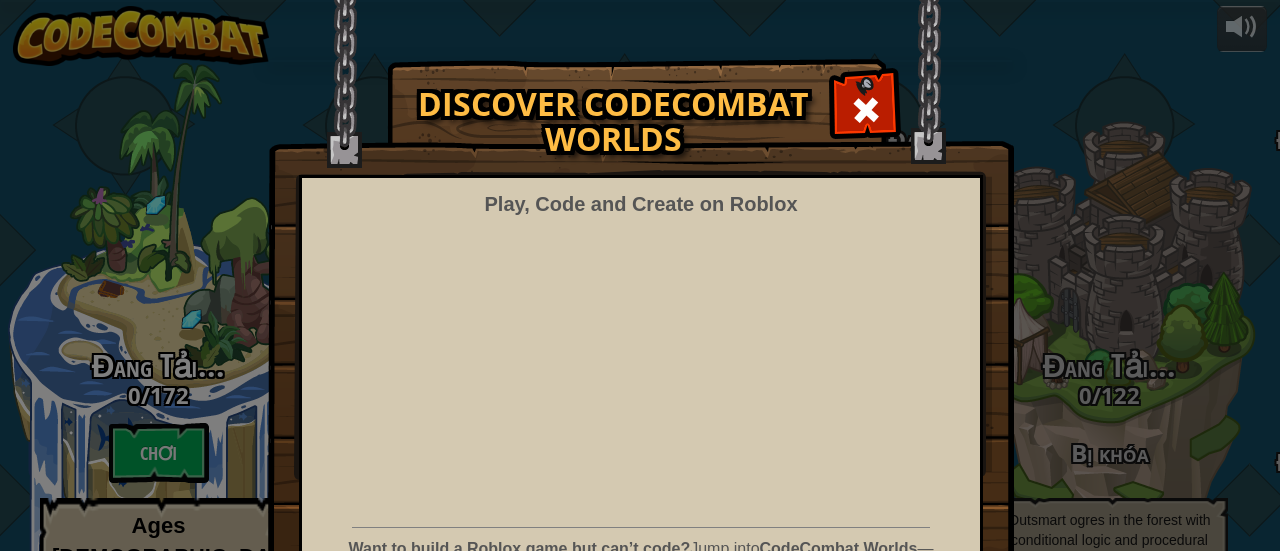 select on "vi" 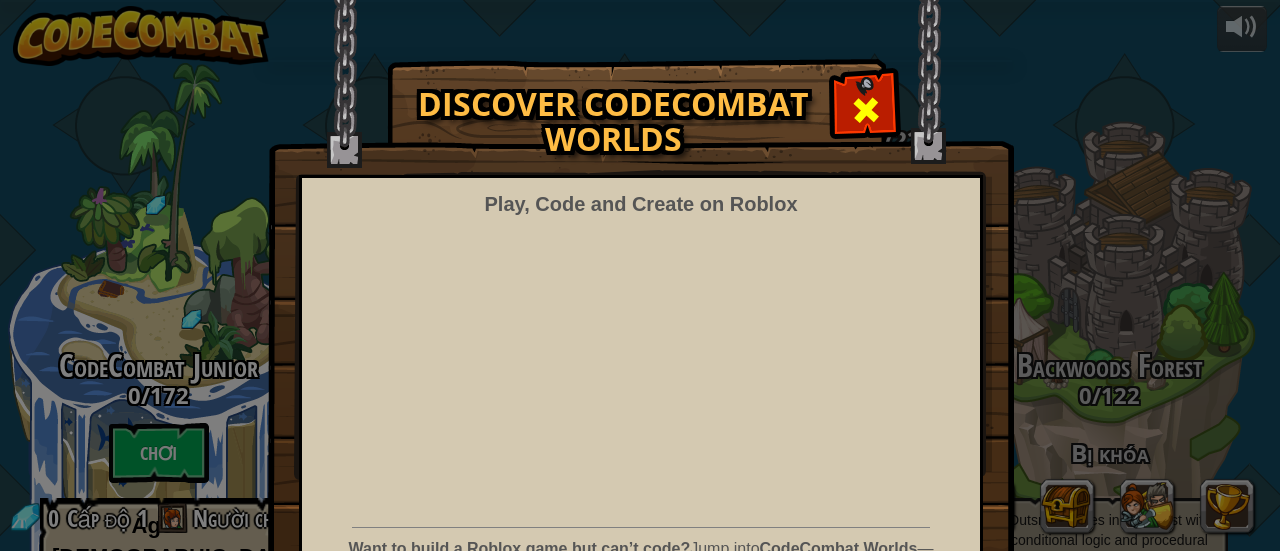 click at bounding box center [866, 110] 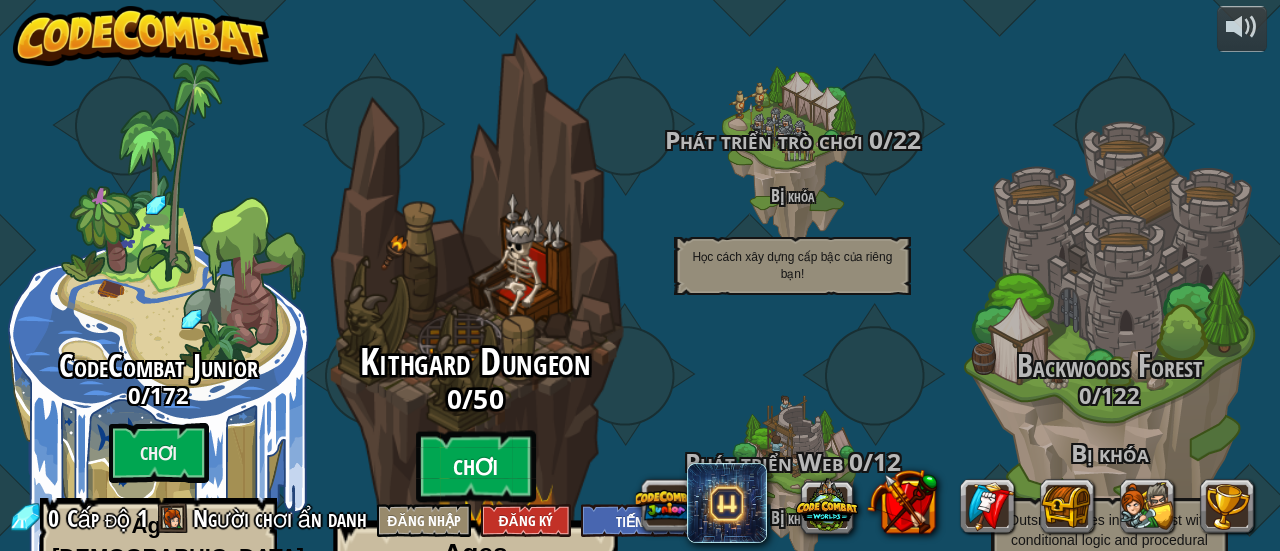 click on "Chơi" at bounding box center (476, 467) 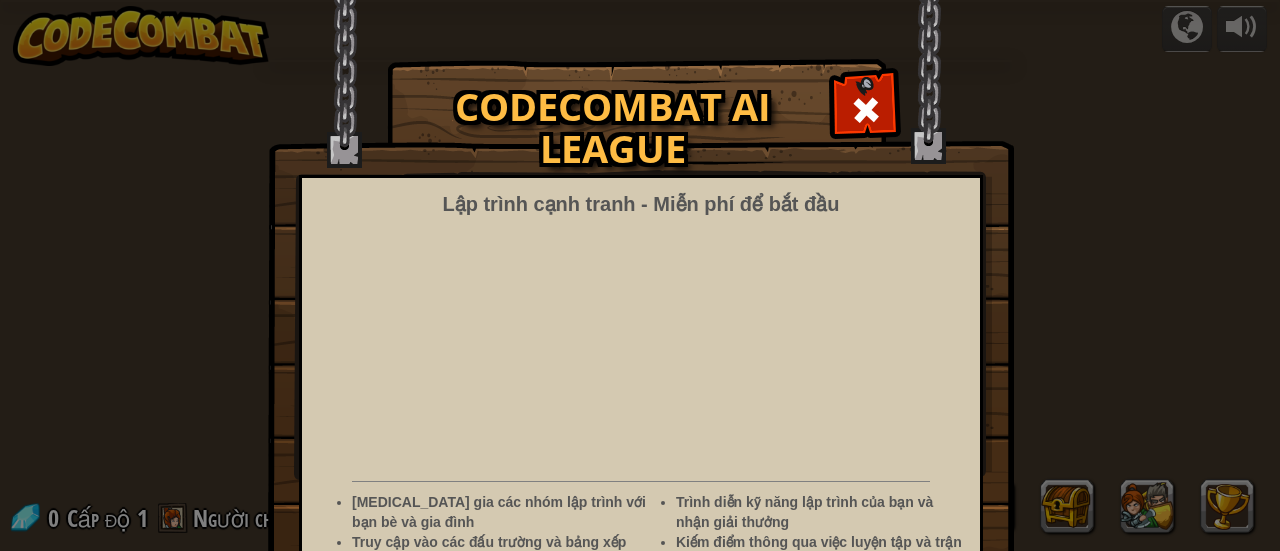 select on "vi" 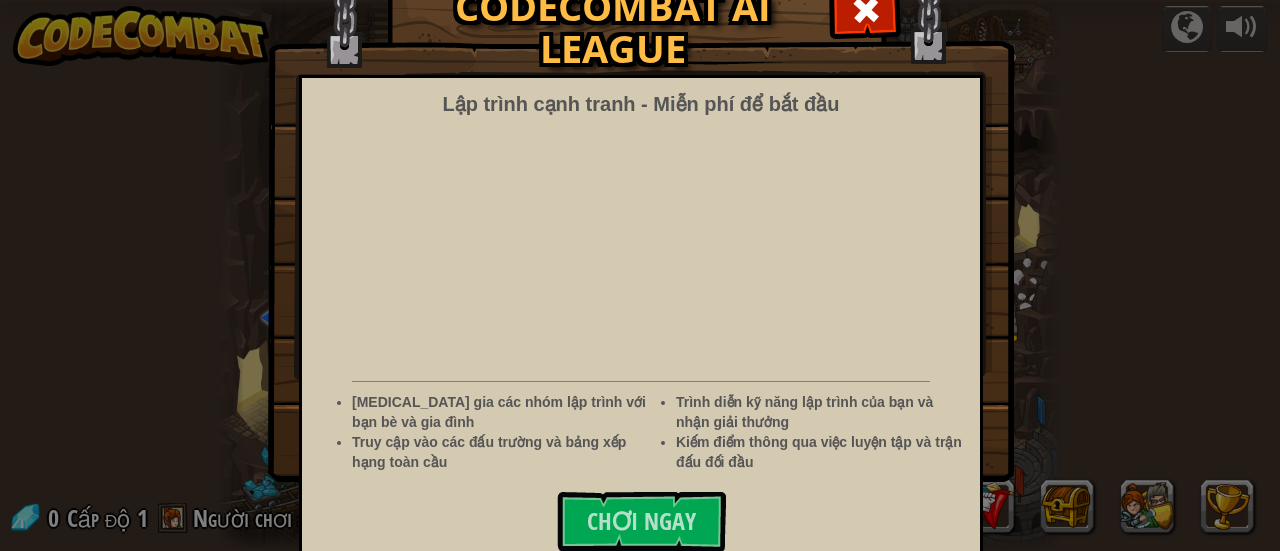 scroll, scrollTop: 112, scrollLeft: 0, axis: vertical 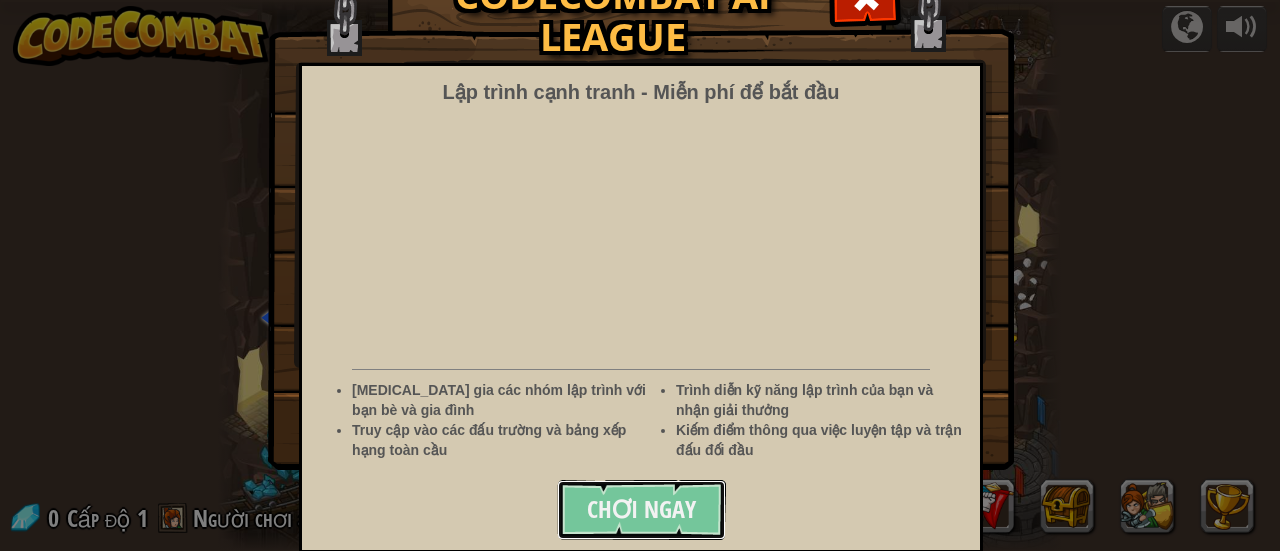 click on "Chơi ngay" at bounding box center (641, 509) 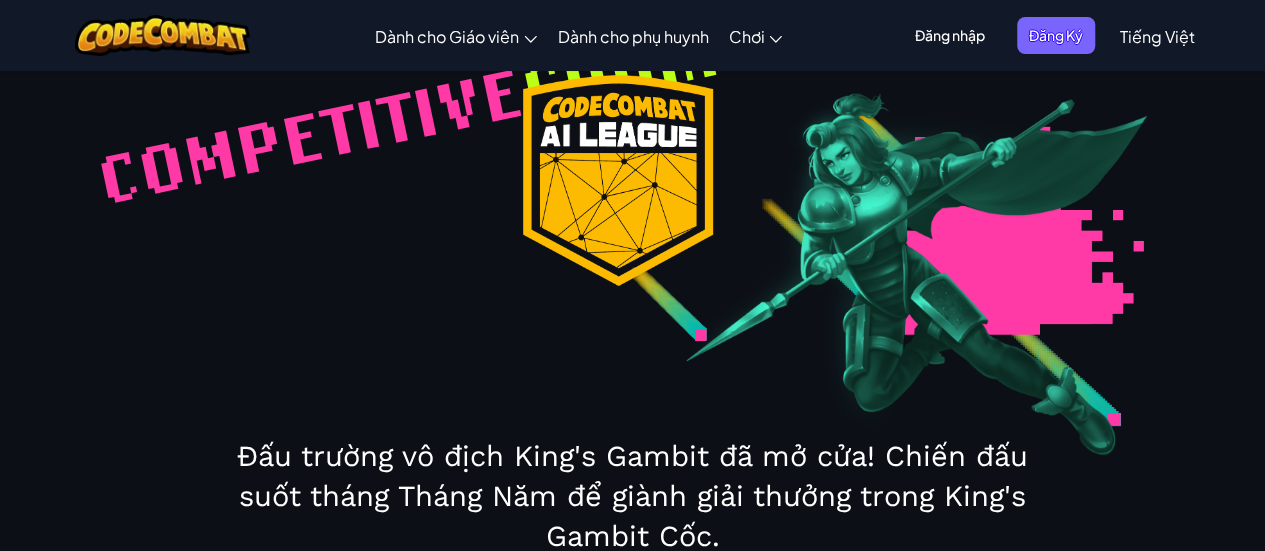 scroll, scrollTop: 300, scrollLeft: 0, axis: vertical 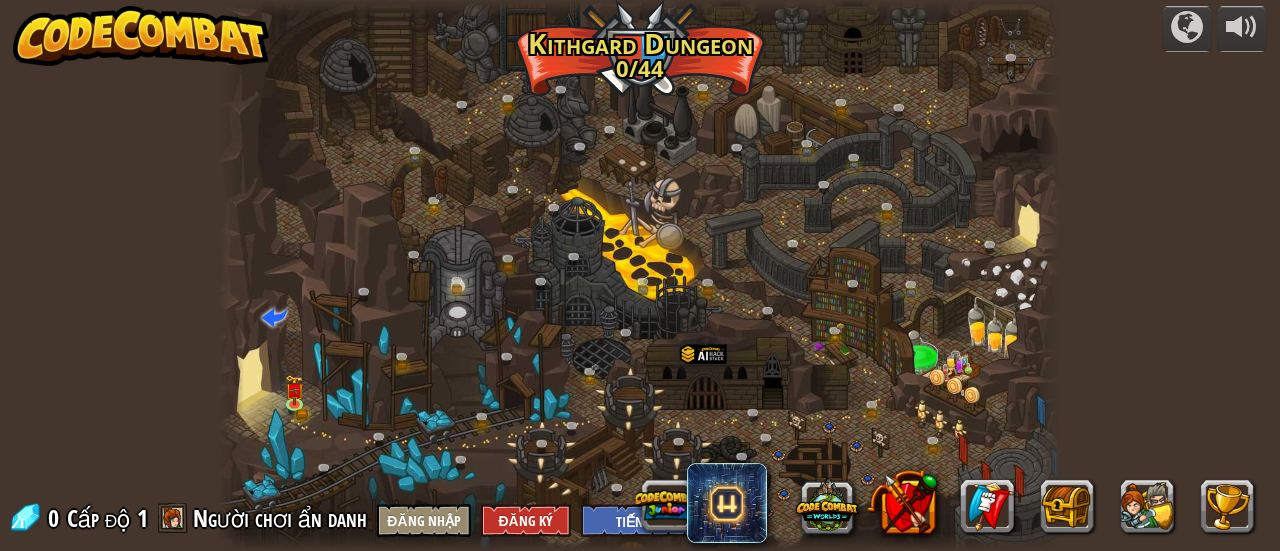 select on "vi" 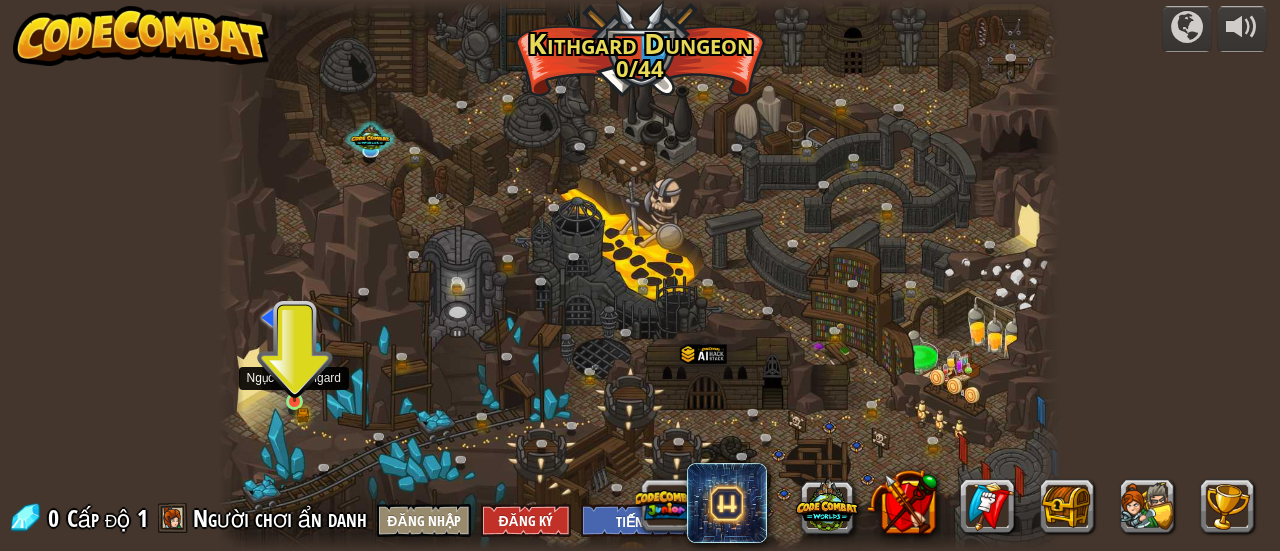 click at bounding box center (294, 382) 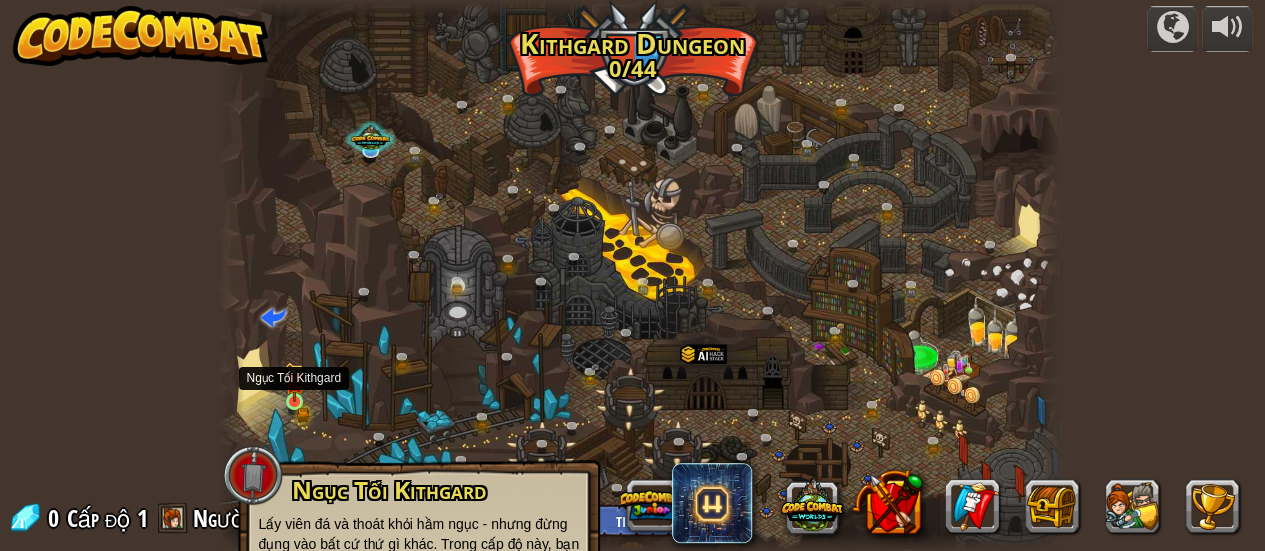 click at bounding box center [294, 382] 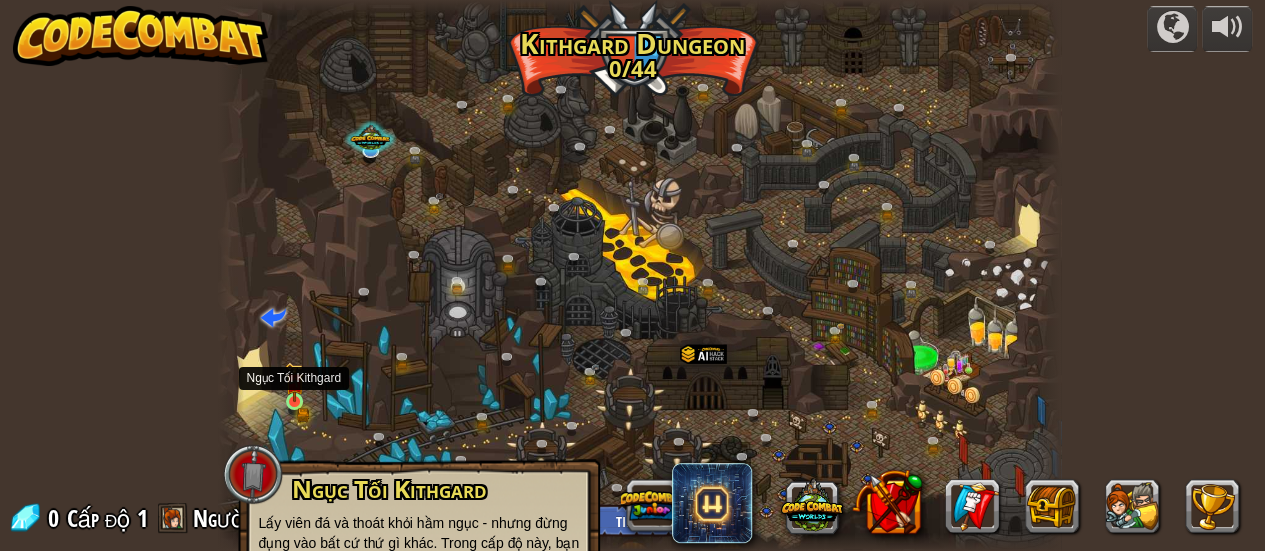 click at bounding box center [294, 382] 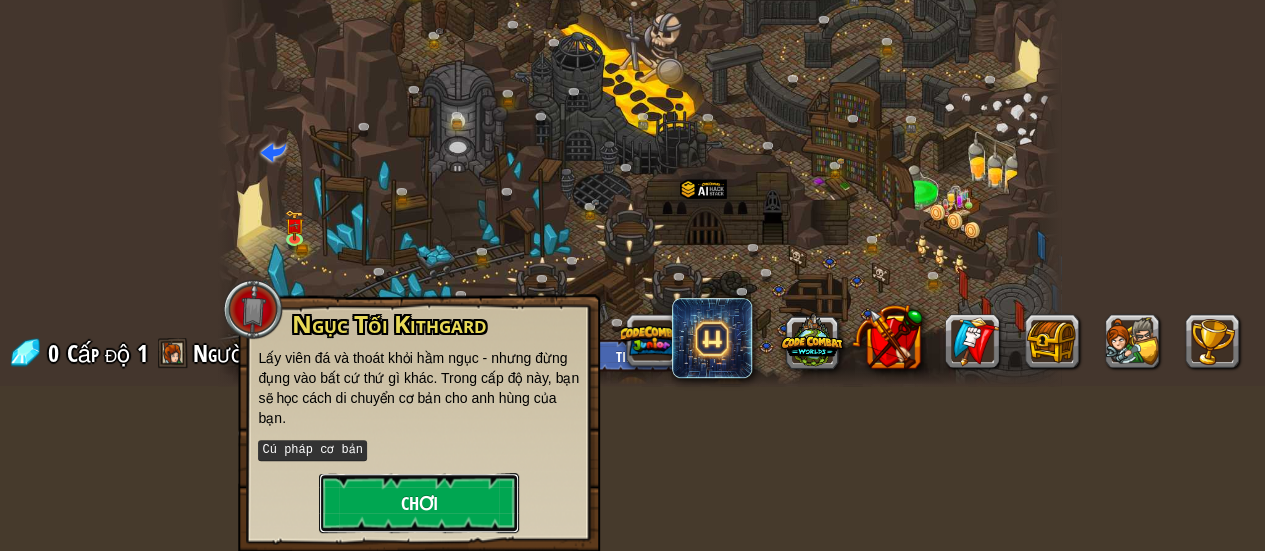 click on "Chơi" at bounding box center (419, 503) 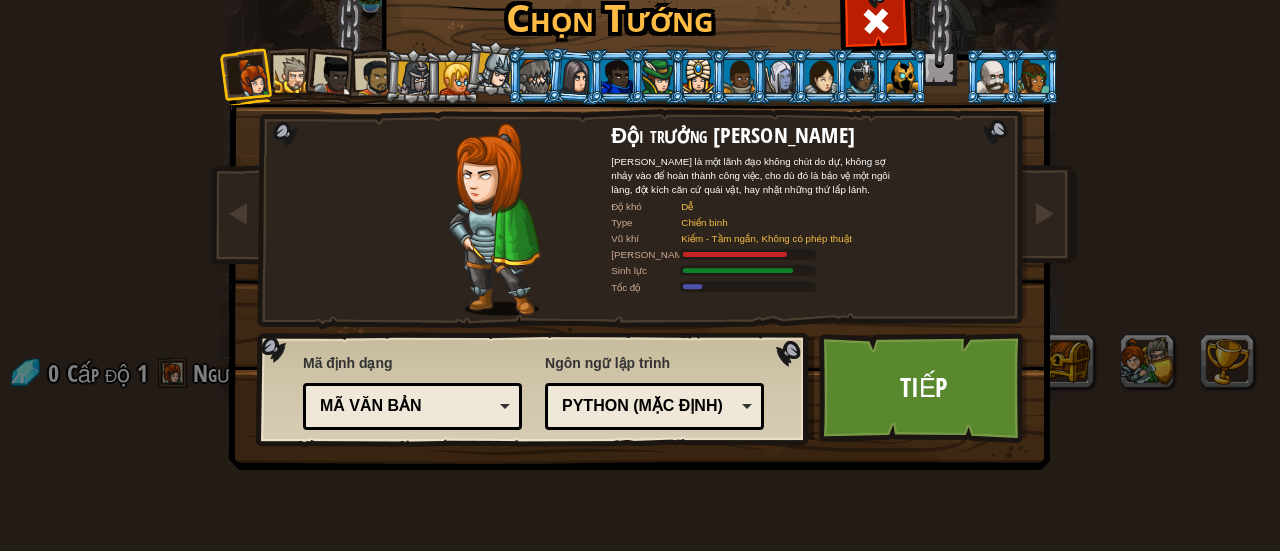 scroll, scrollTop: 144, scrollLeft: 0, axis: vertical 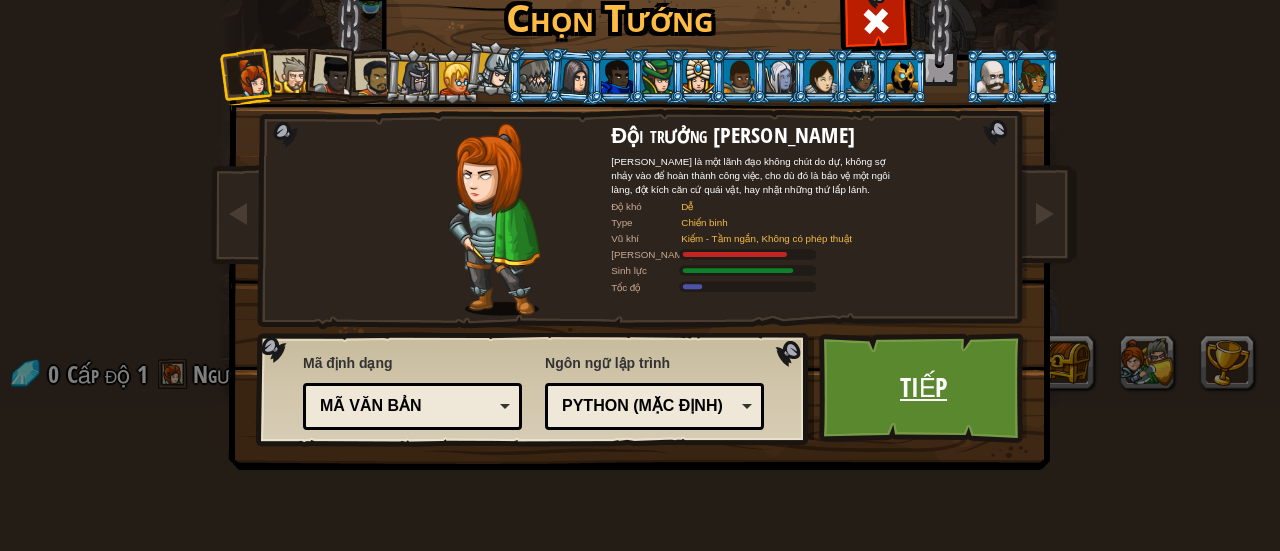 click on "Tiếp" at bounding box center (923, 388) 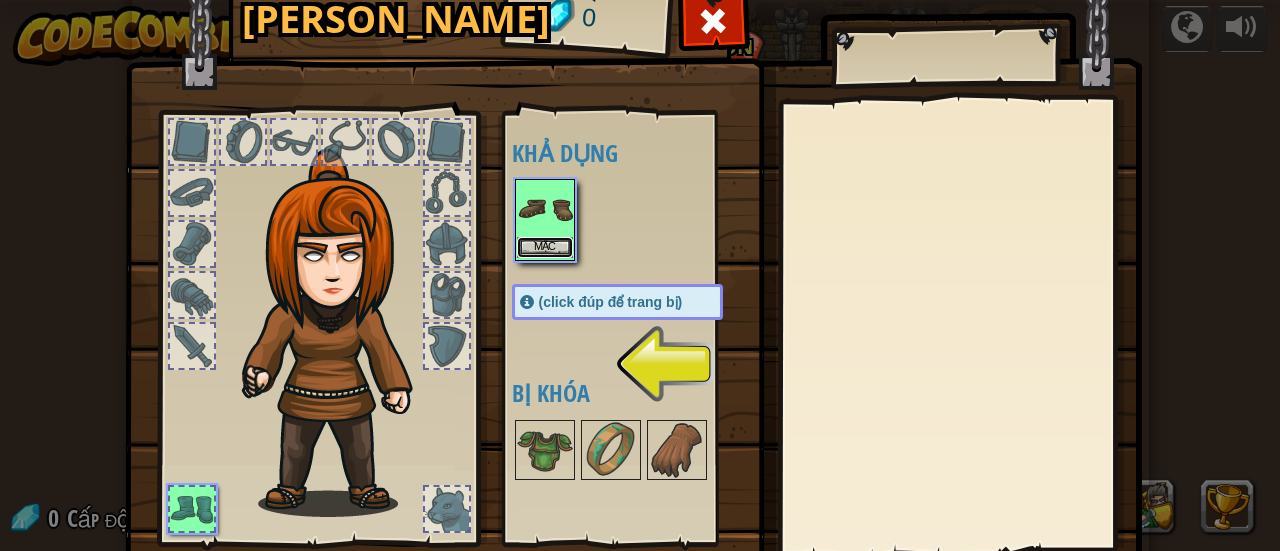 scroll, scrollTop: 0, scrollLeft: 0, axis: both 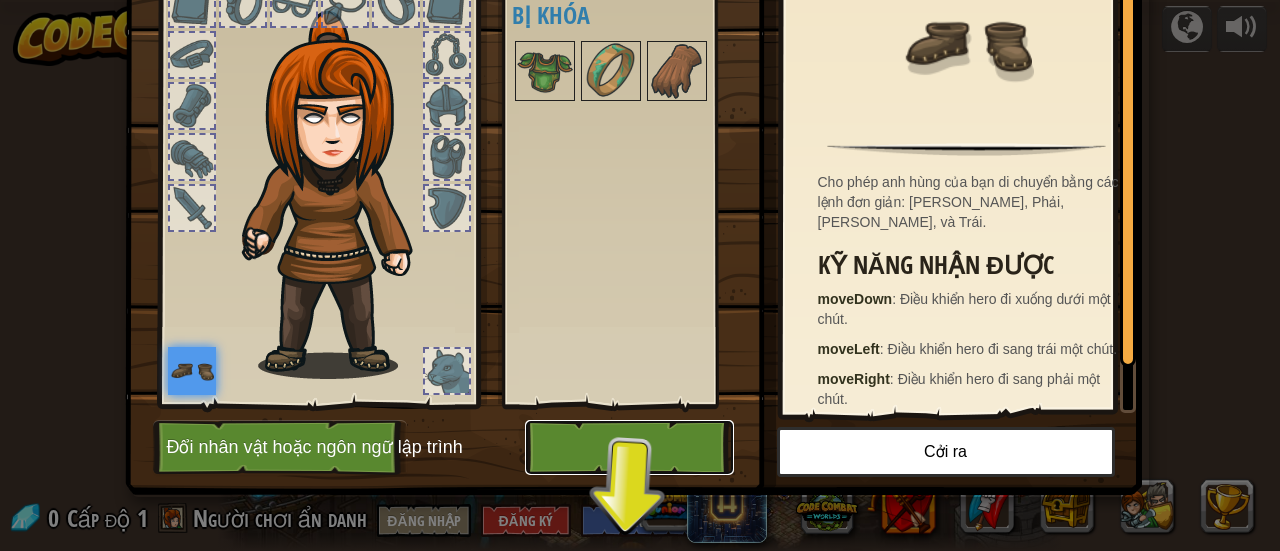 click on "Chơi" at bounding box center [629, 447] 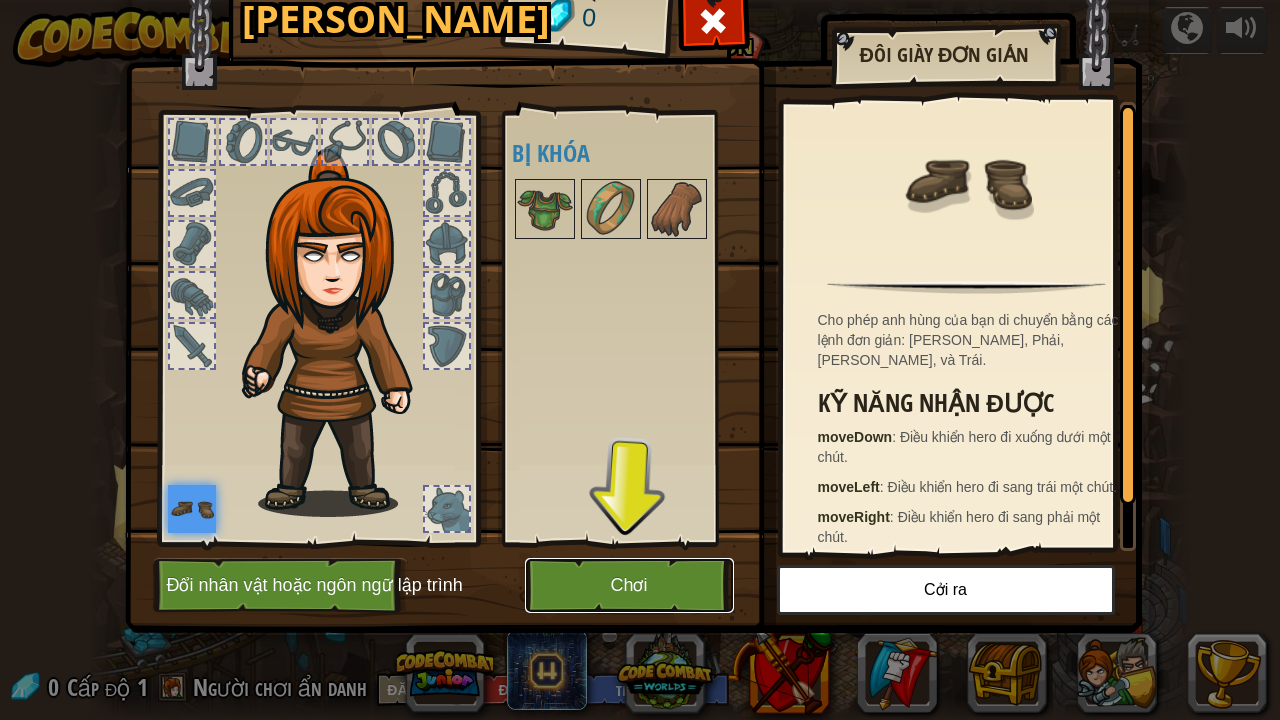 scroll, scrollTop: 0, scrollLeft: 0, axis: both 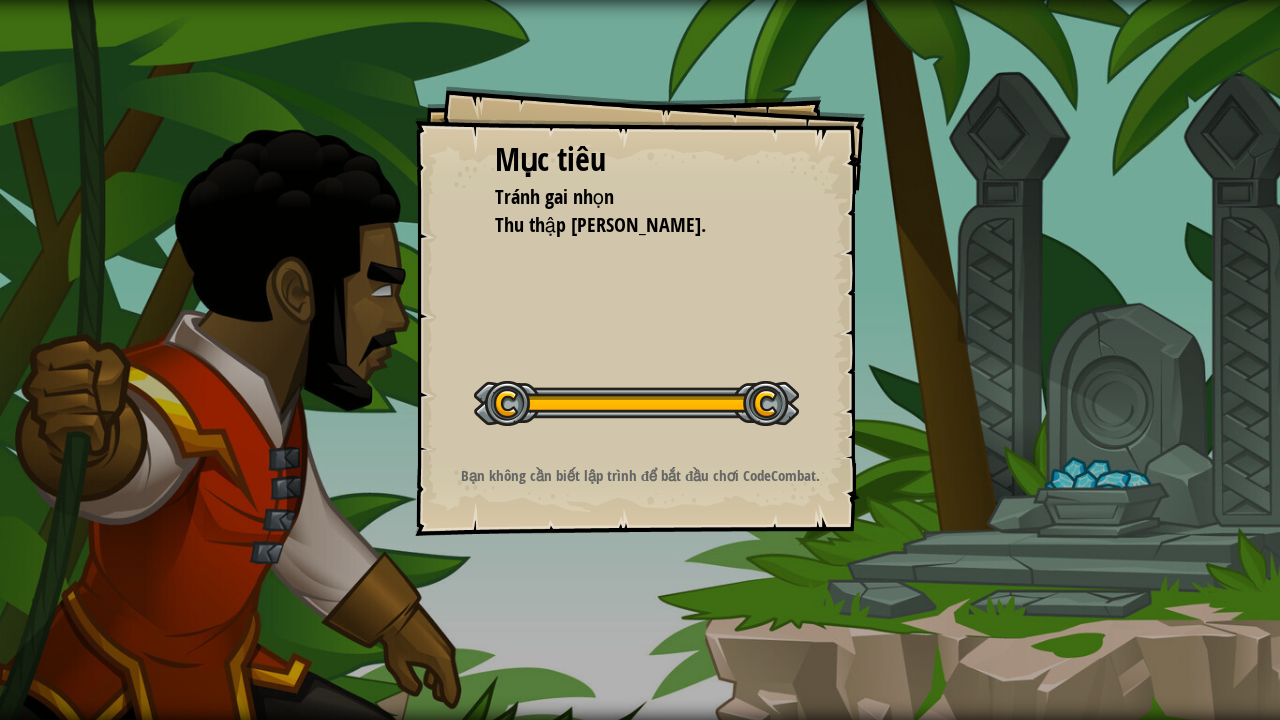 click on "Mục tiêu Tránh gai nhọn Thu thập viên ngọc. Bắt đầu màn chơi Không kết nối được với server Bạn cần mua gói dịch vụ để được chơi cấp độ này. Mua gói nâng cao Bạn cần tham gia một khóa học để chơi màn này. Trở Lại Khóa Học Của Tôi Hãy yêu cầu giáo viên cấp giấy phép cho bạn để bạn có thể tiếp tục chơi CodeCombat! Trở Lại Khóa Học Của Tôi Màn chơi này bị khóa. Trở Lại Khóa Học Của Tôi Bạn không cần biết lập trình để bắt đầu chơi CodeCombat." at bounding box center [640, 360] 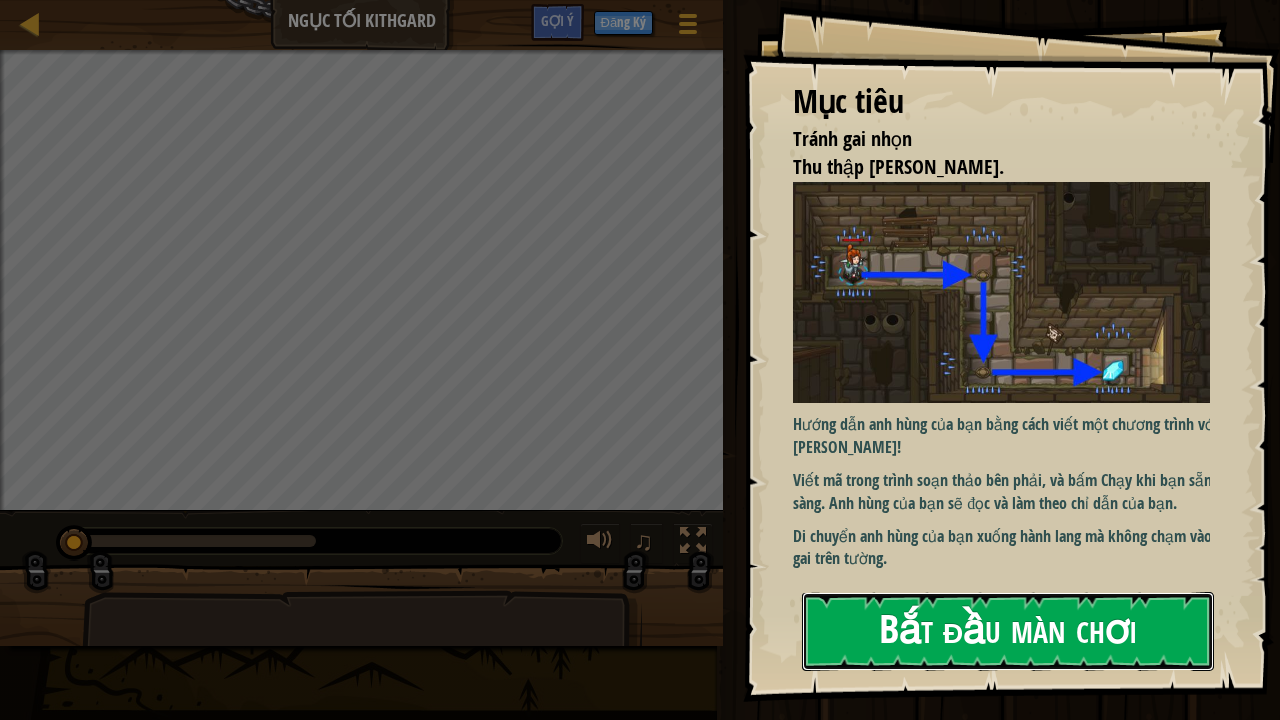 click on "Bắt đầu màn chơi" at bounding box center (1008, 631) 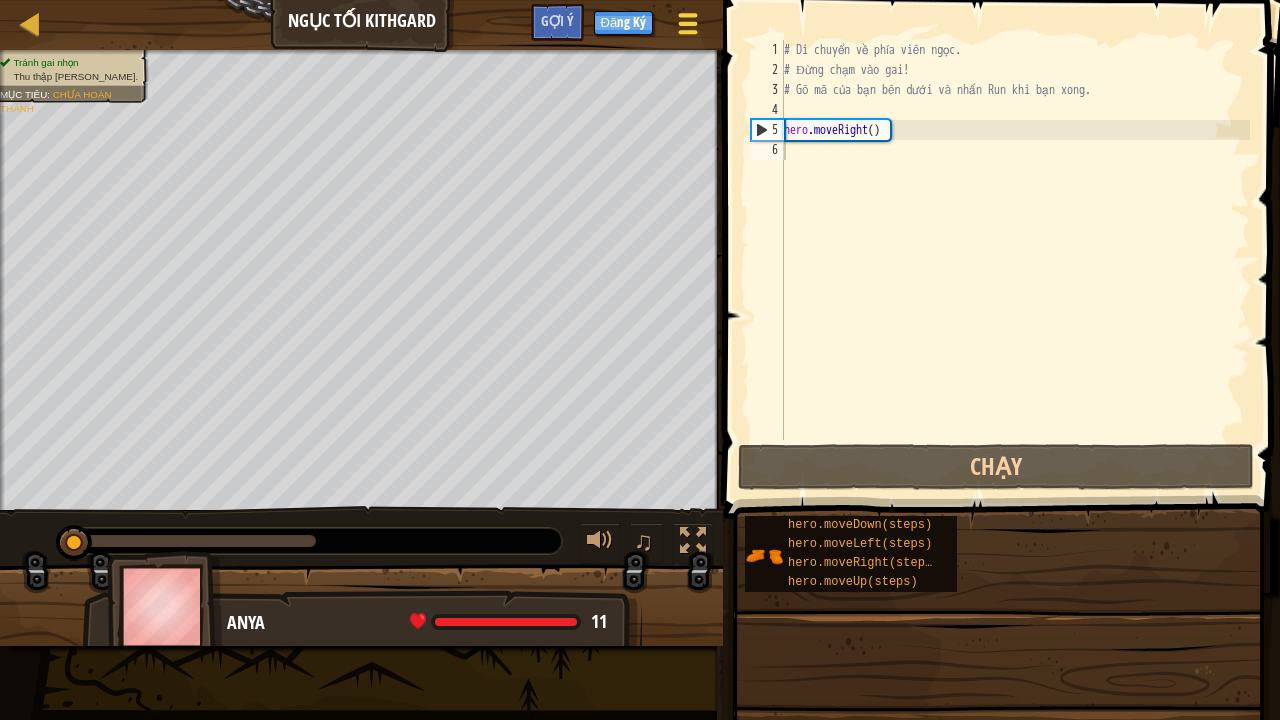 click at bounding box center [688, 24] 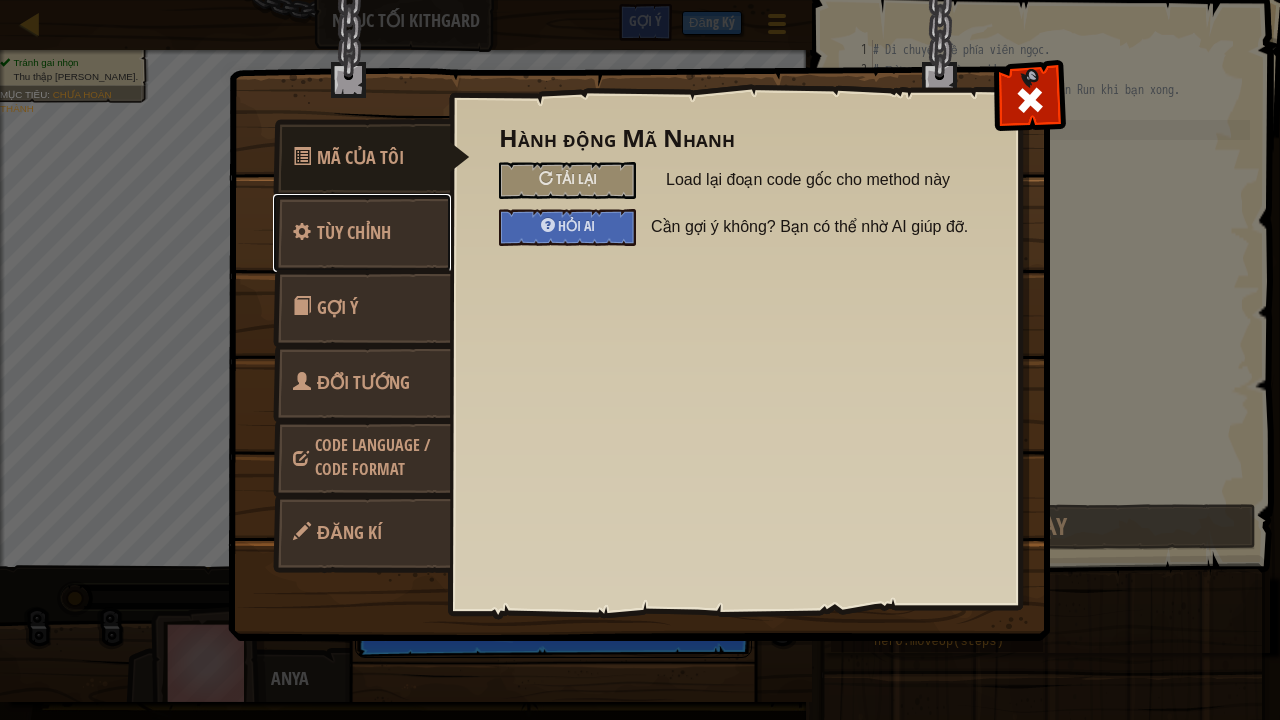 click on "Tùy chỉnh" at bounding box center [362, 233] 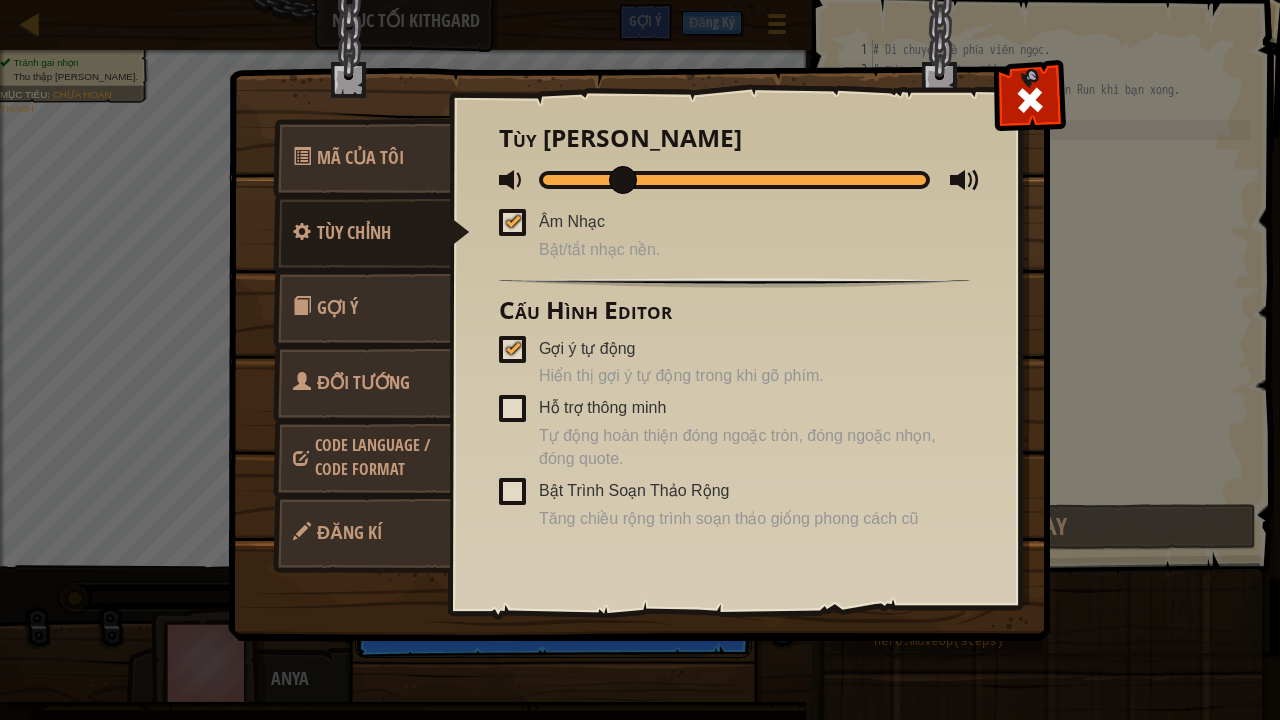 drag, startPoint x: 916, startPoint y: 180, endPoint x: 434, endPoint y: 212, distance: 483.06107 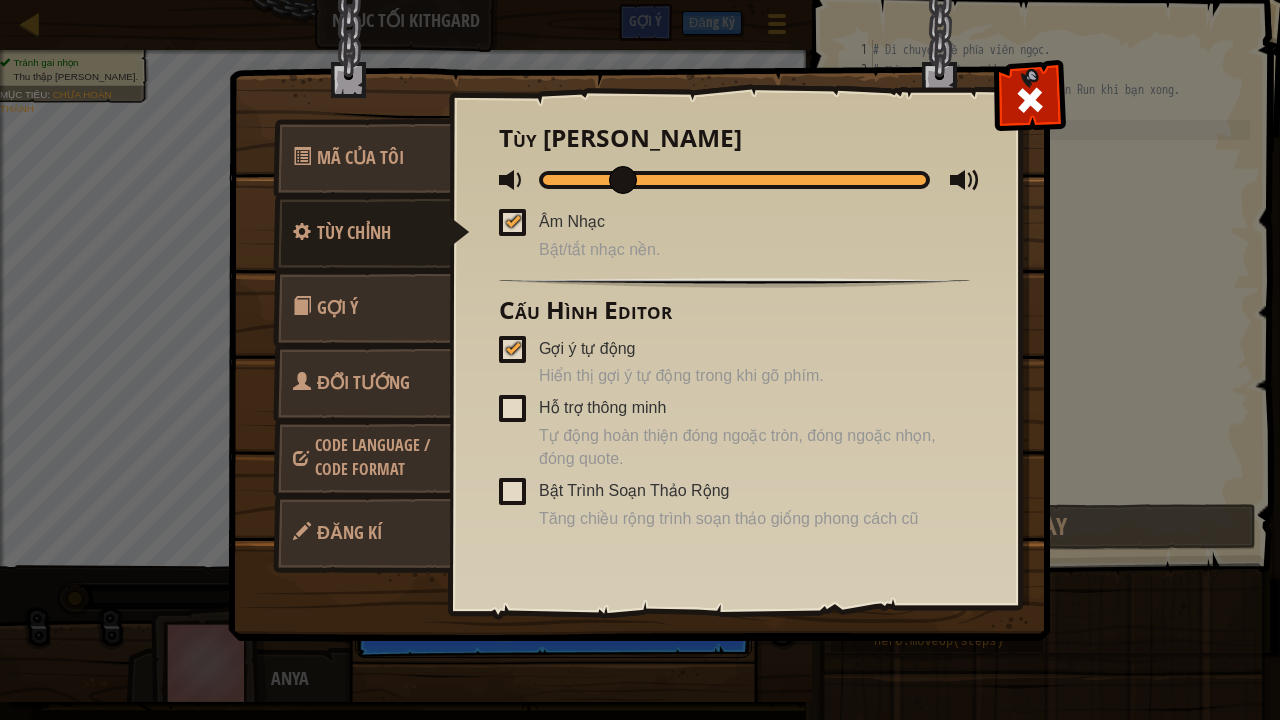 click on "Mã Của Tôi Tùy chỉnh Gợi ý Đổi Tướng Code Language / Code Format Đăng kí Hành động Mã Nhanh   Tải lại Load lại đoạn code gốc cho method này   Hỏi AI Cần gợi ý không? Bạn có thể nhờ AI giúp đỡ. Tùy Chỉnh Chung Âm Nhạc Bật/tắt nhạc nền. Cấu Hình Editor Gợi ý tự động Hiển thị gợi ý tự động trong khi gõ phím. Hỗ trợ thông minh Tự động hoàn thiện đóng ngoặc tròn, đóng ngoặc nhọn, đóng quote. Bật Trình Soạn Thảo Rộng Tăng chiều rộng trình soạn thảo giống phong cách cũ" at bounding box center (640, 355) 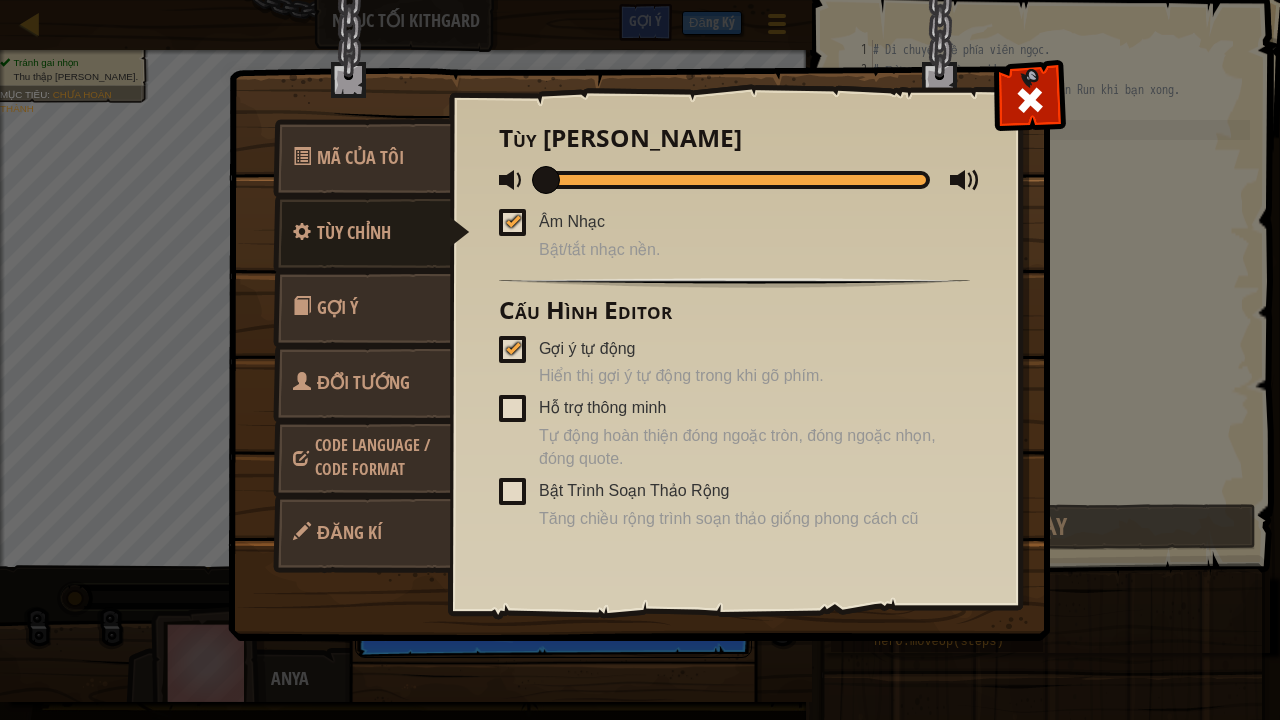 drag, startPoint x: 525, startPoint y: 223, endPoint x: 537, endPoint y: 212, distance: 16.27882 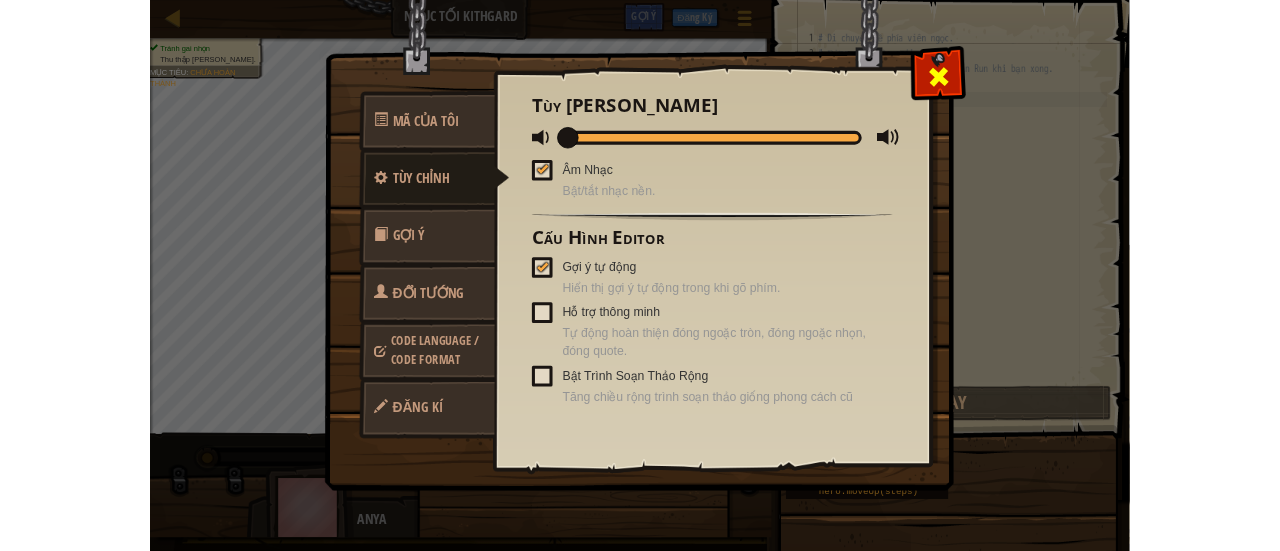 scroll, scrollTop: 9, scrollLeft: 0, axis: vertical 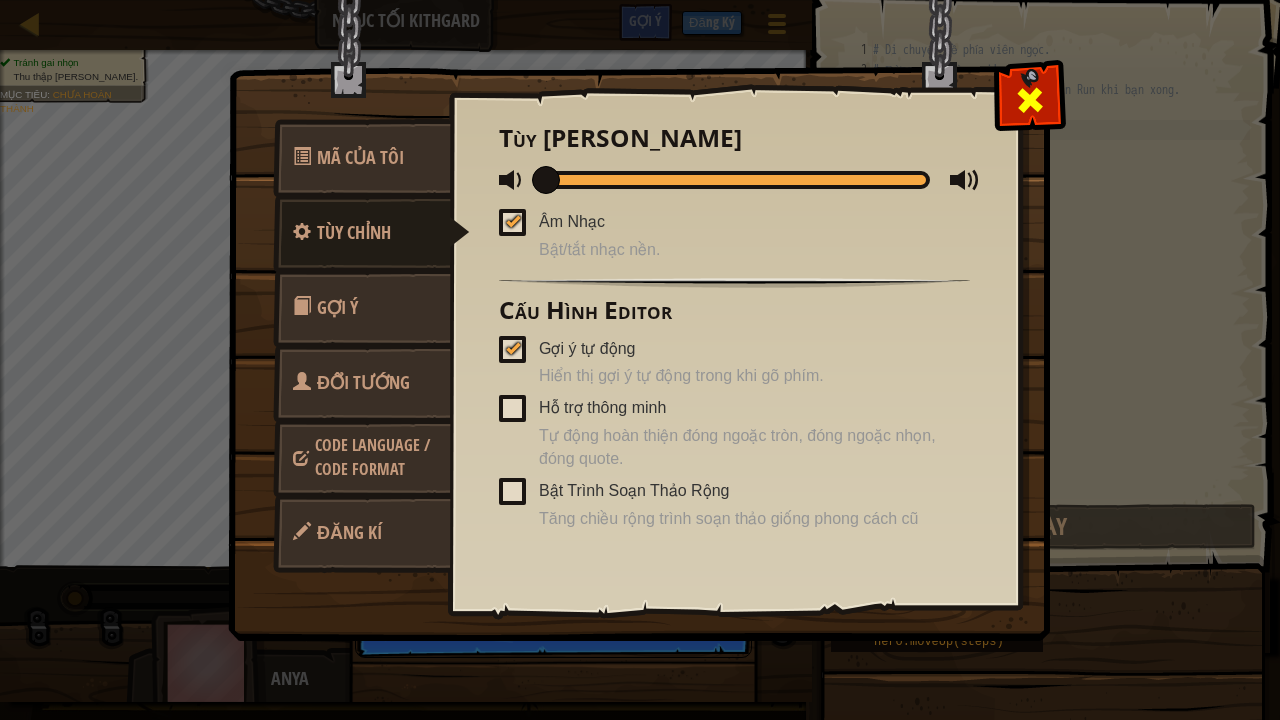 click at bounding box center (1030, 100) 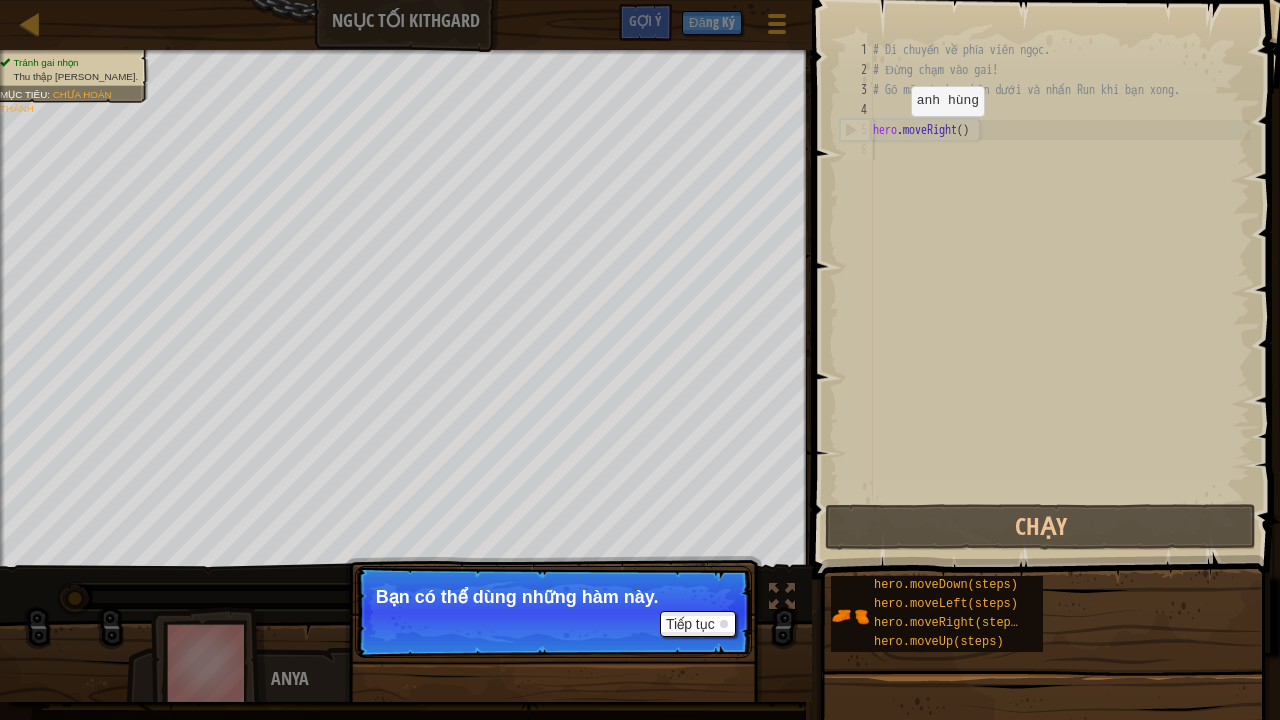 type 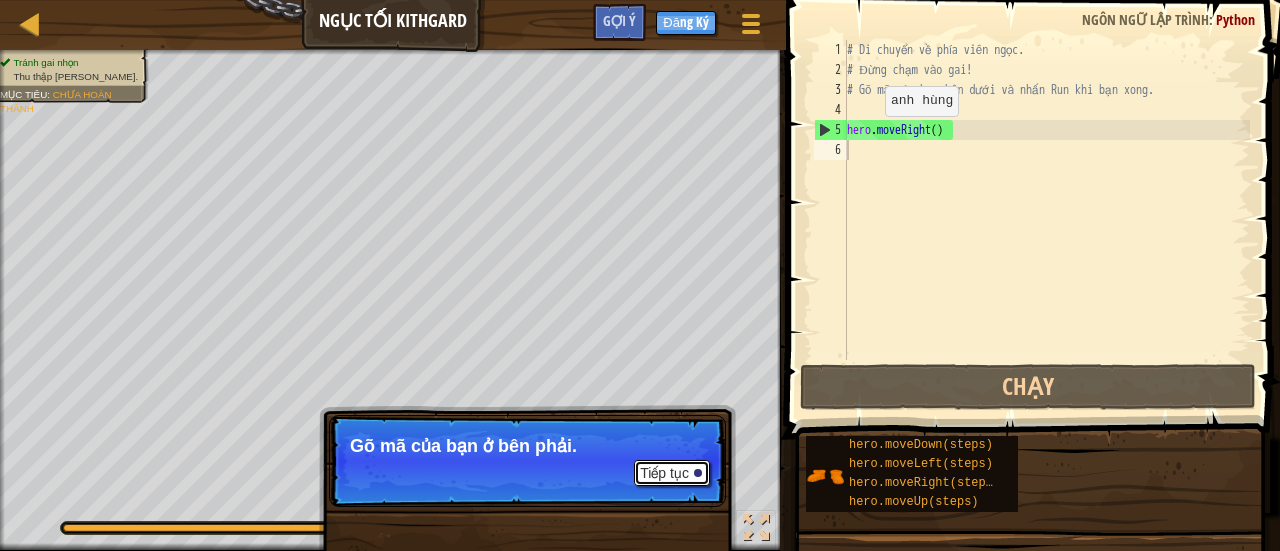 click on "Tiếp tục" at bounding box center (672, 473) 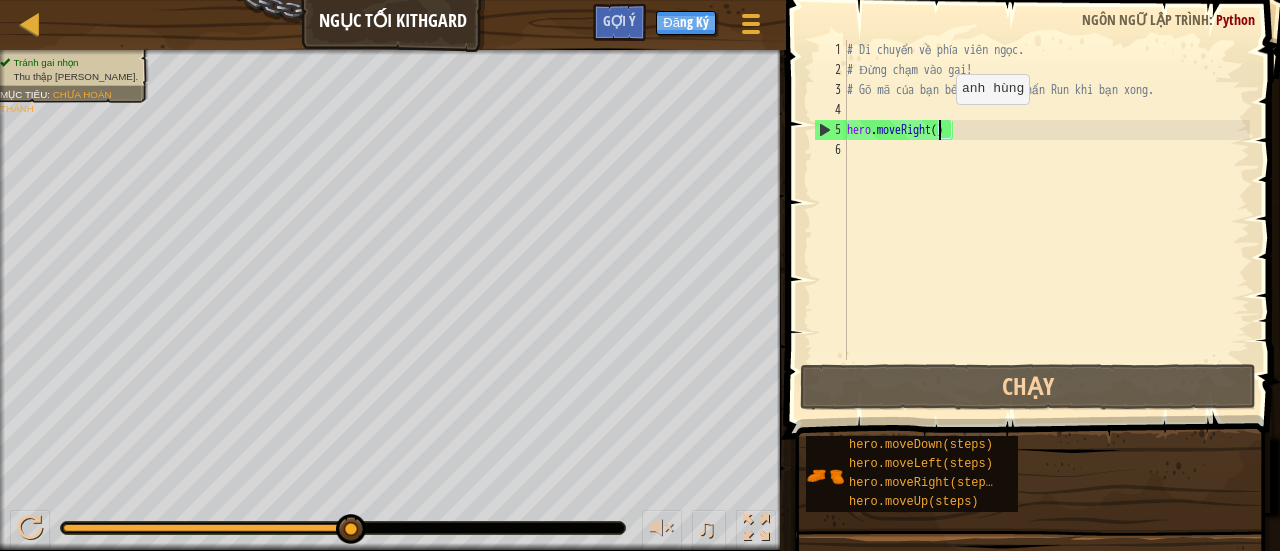 drag, startPoint x: 939, startPoint y: 123, endPoint x: 947, endPoint y: 131, distance: 11.313708 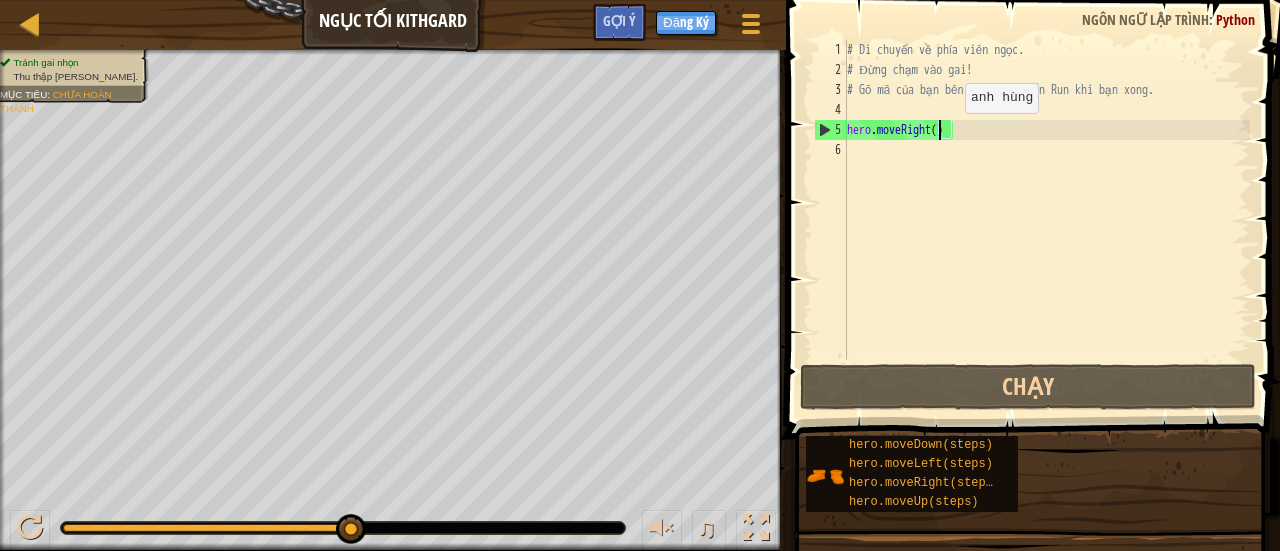 click on "# Di chuyển về phía viên ngọc. # Đừng chạm vào gai! # Gõ mã của bạn bên dưới và nhấn Run khi bạn xong. hero . moveRight ( )" at bounding box center (1046, 220) 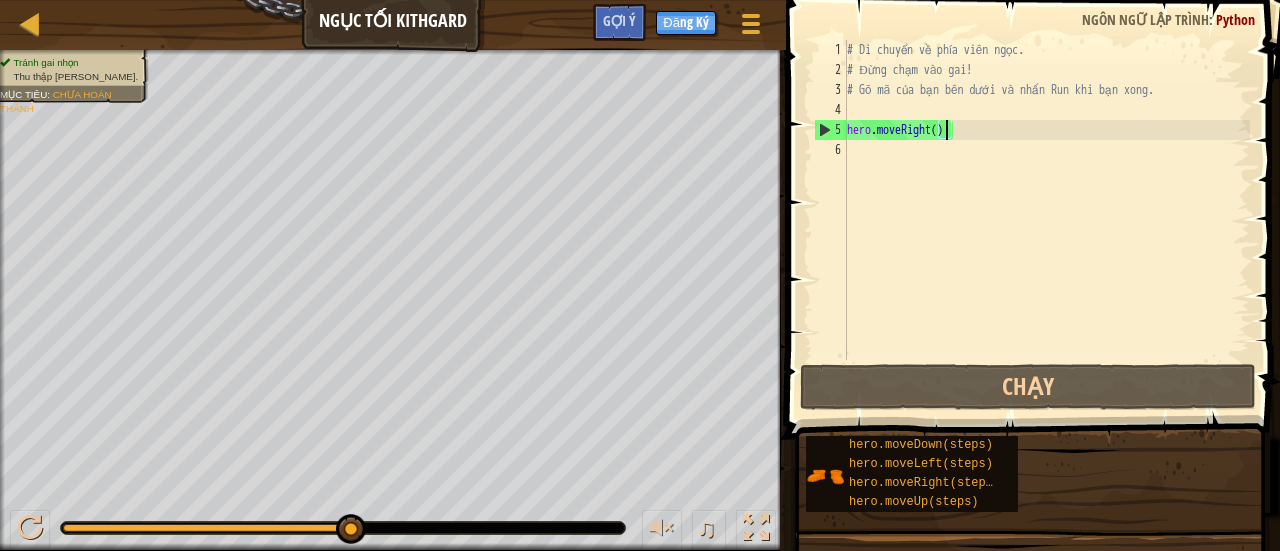 scroll, scrollTop: 9, scrollLeft: 8, axis: both 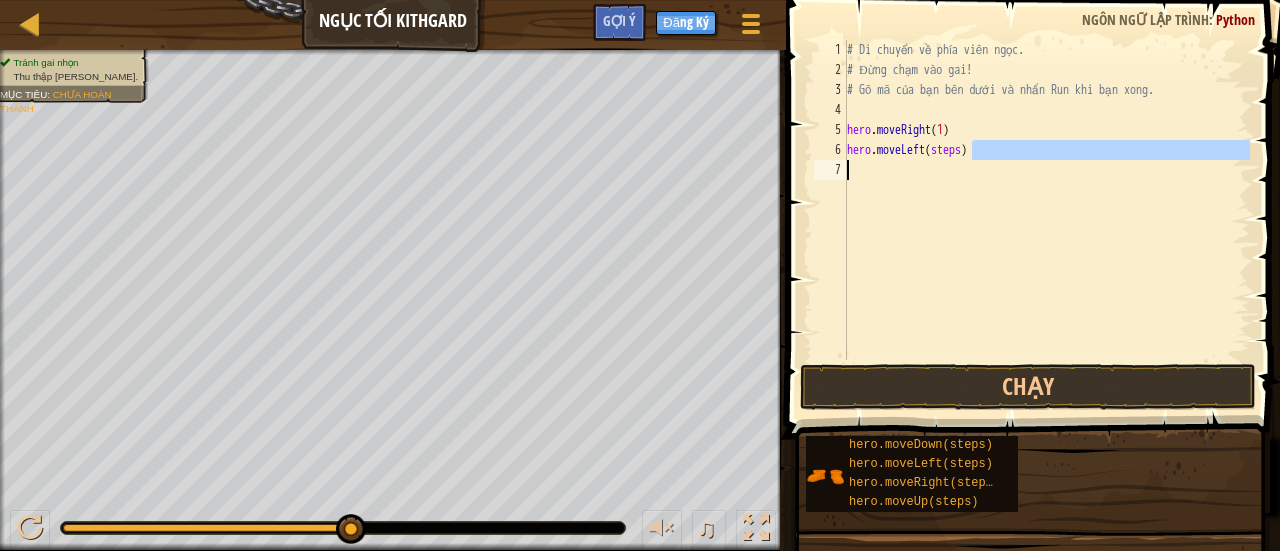 drag, startPoint x: 972, startPoint y: 147, endPoint x: 953, endPoint y: 153, distance: 19.924858 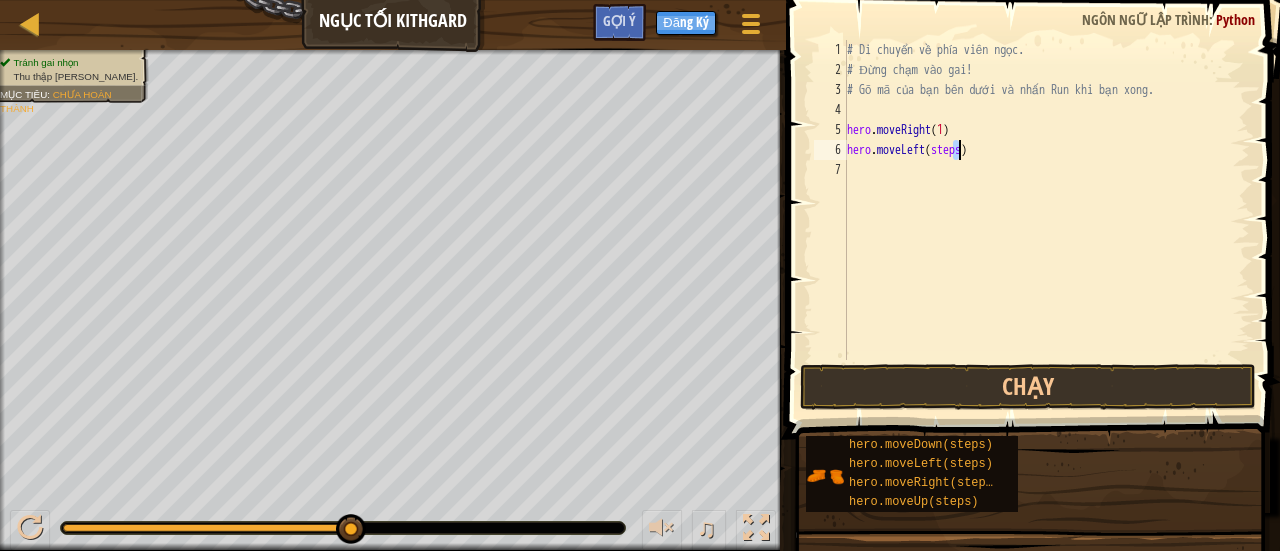 drag, startPoint x: 953, startPoint y: 153, endPoint x: 963, endPoint y: 148, distance: 11.18034 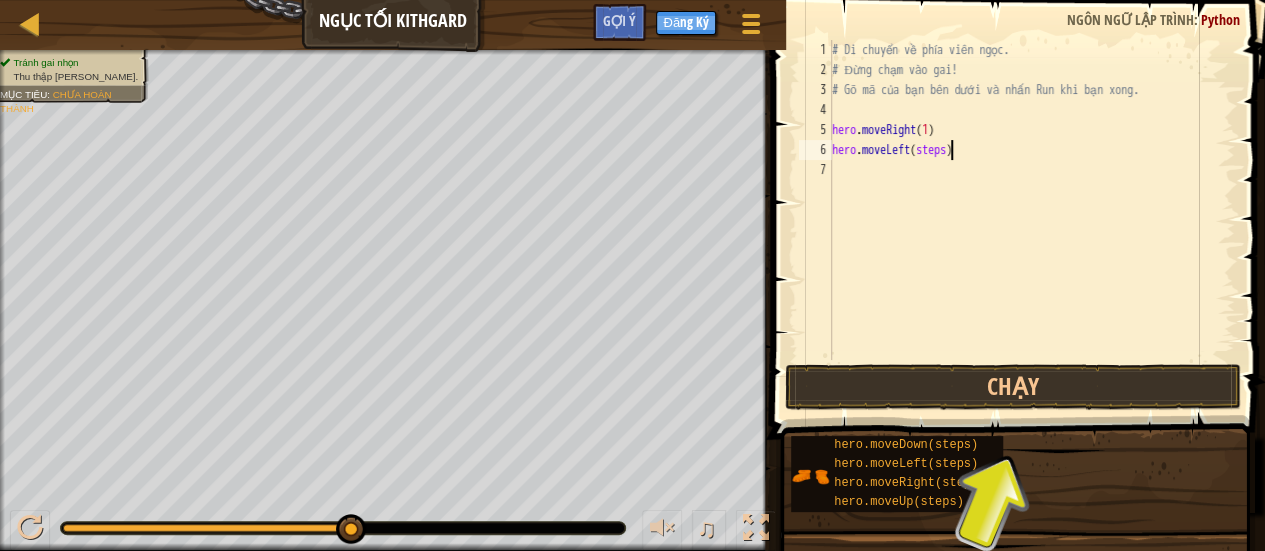 click on "# Di chuyển về phía viên ngọc. # Đừng chạm vào gai! # Gõ mã của bạn bên dưới và nhấn Run khi bạn xong. hero . moveRight ( 1 ) hero . moveLeft ( steps )" at bounding box center [1031, 220] 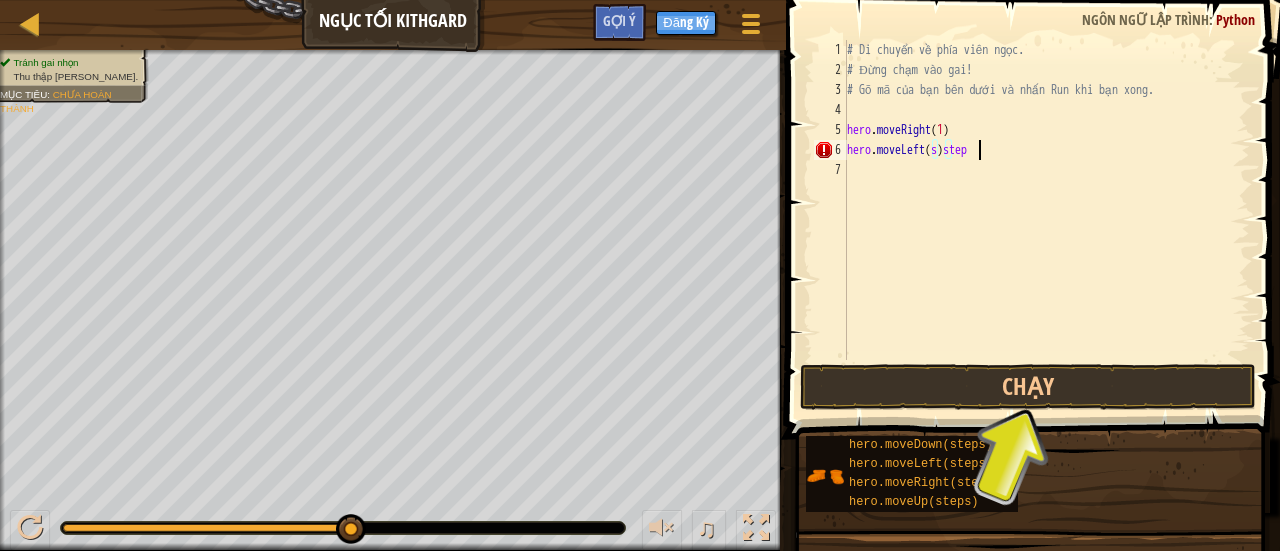 click on "# Di chuyển về phía viên ngọc. # Đừng chạm vào gai! # Gõ mã của bạn bên dưới và nhấn Run khi bạn xong. hero . moveRight ( 1 ) hero . moveLeft ( s ) step" at bounding box center (1046, 220) 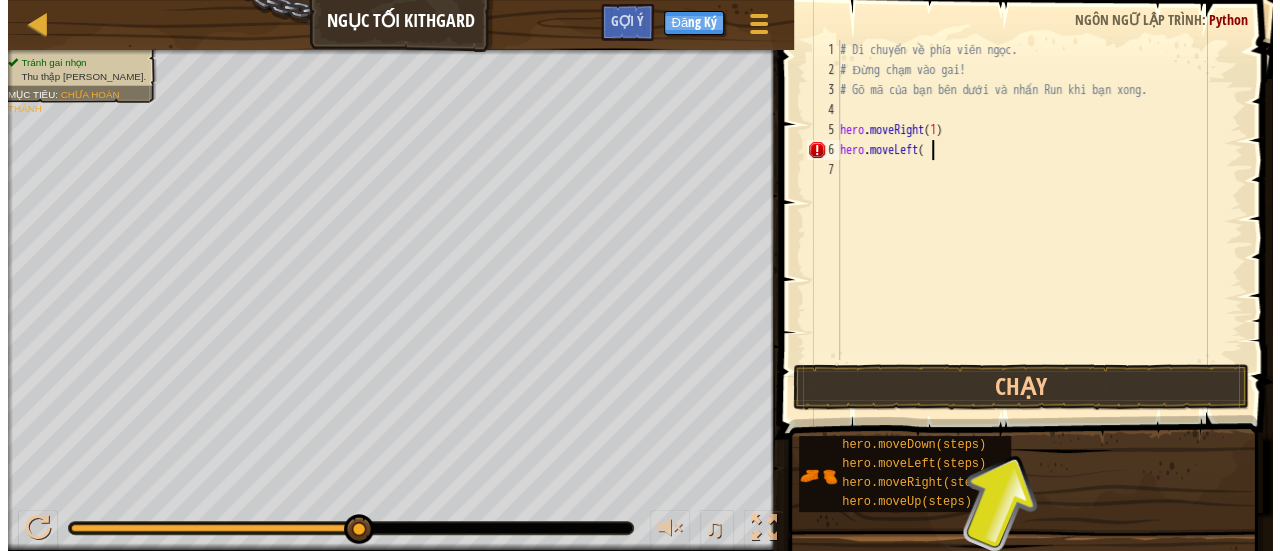 scroll, scrollTop: 9, scrollLeft: 6, axis: both 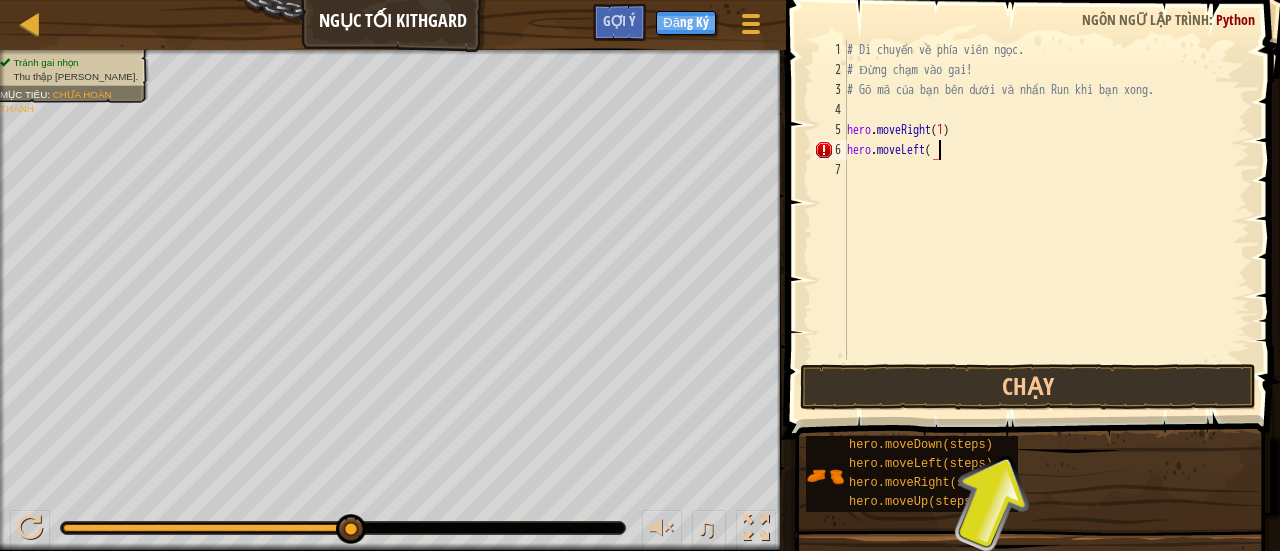 type on "hero.moveLeft(1" 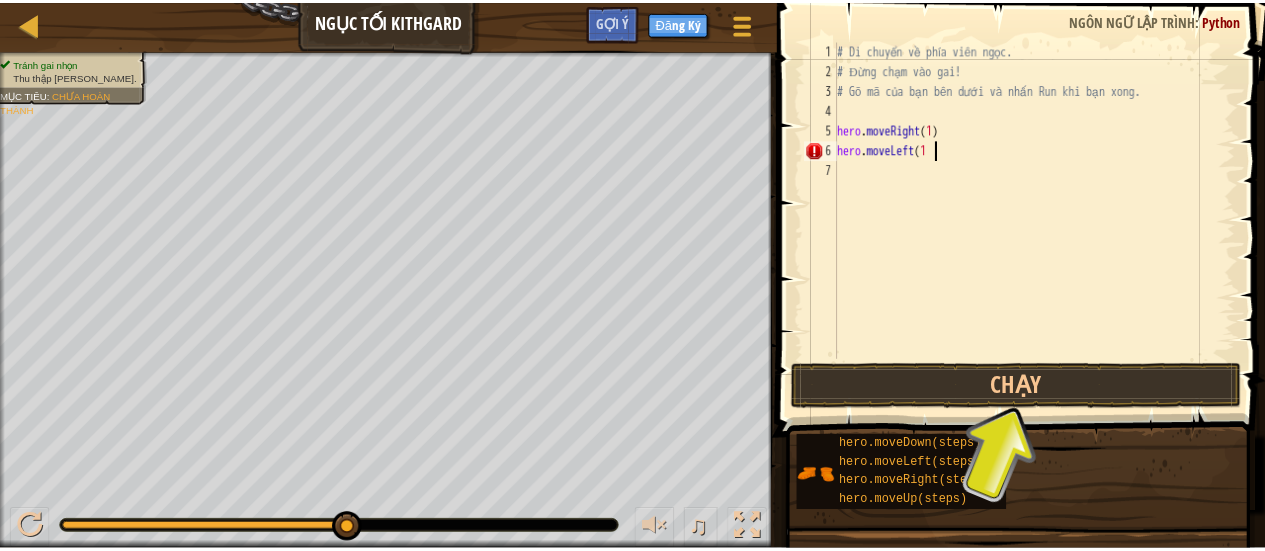 scroll, scrollTop: 9, scrollLeft: 0, axis: vertical 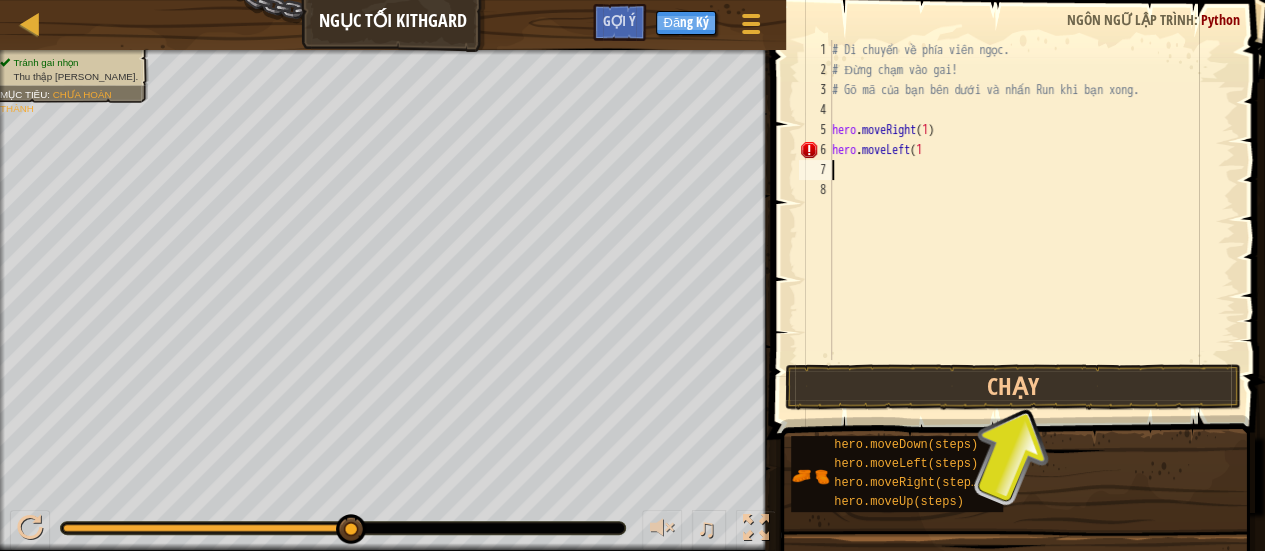 click on "# Di chuyển về phía viên ngọc. # Đừng chạm vào gai! # Gõ mã của bạn bên dưới và nhấn Run khi bạn xong. hero . moveRight ( 1 ) hero . moveLeft ( 1" at bounding box center (1031, 220) 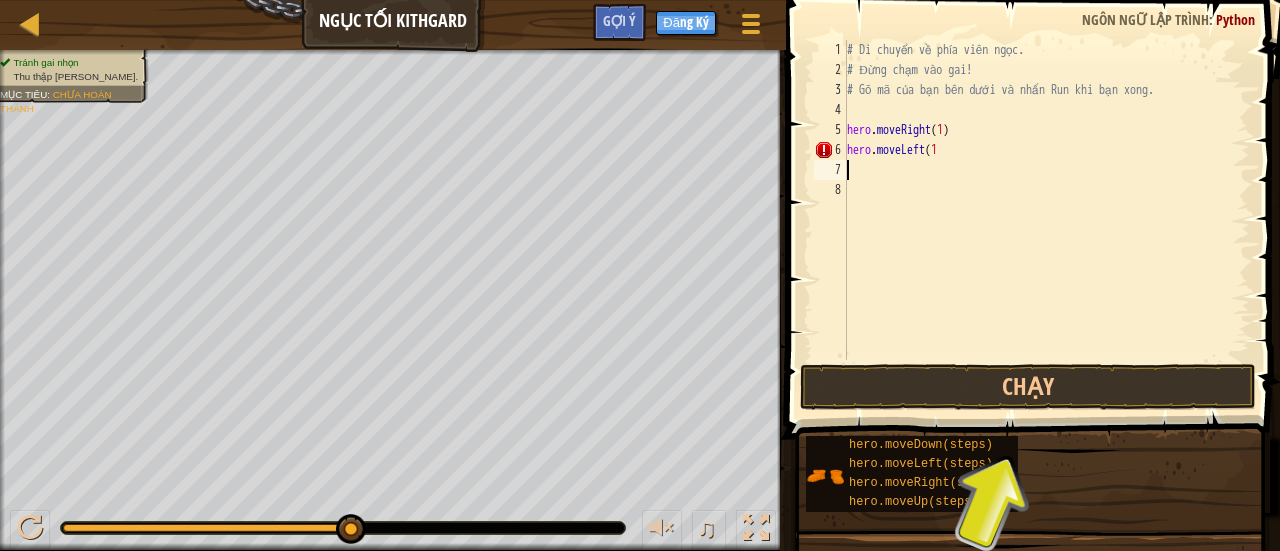 click on "# Di chuyển về phía viên ngọc. # Đừng chạm vào gai! # Gõ mã của bạn bên dưới và nhấn Run khi bạn xong. hero . moveRight ( 1 ) hero . moveLeft ( 1" at bounding box center (1046, 220) 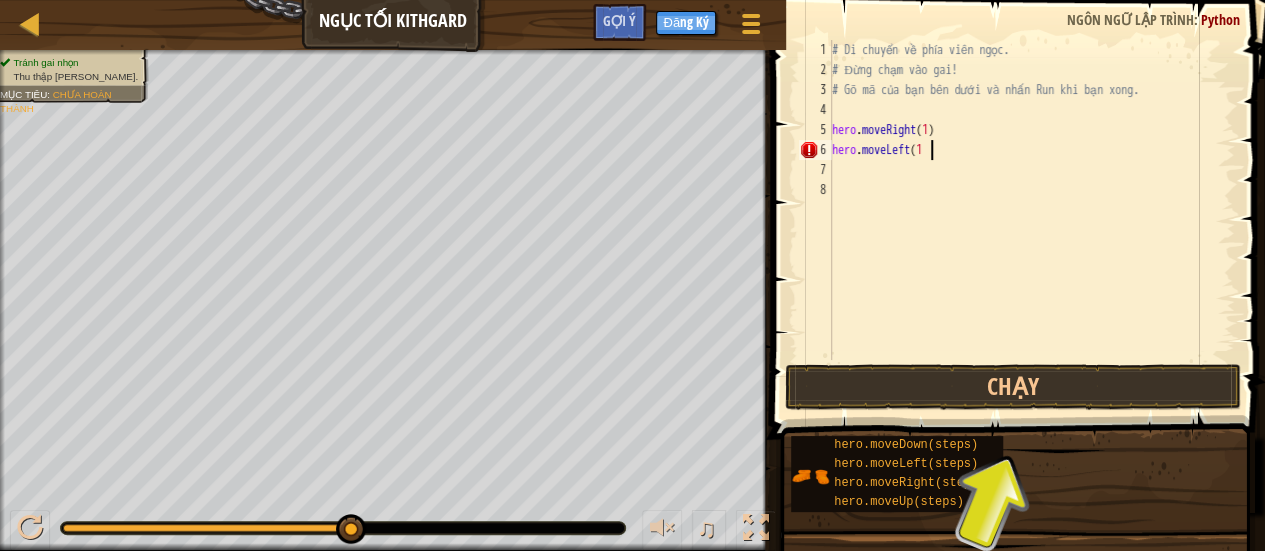scroll, scrollTop: 9, scrollLeft: 8, axis: both 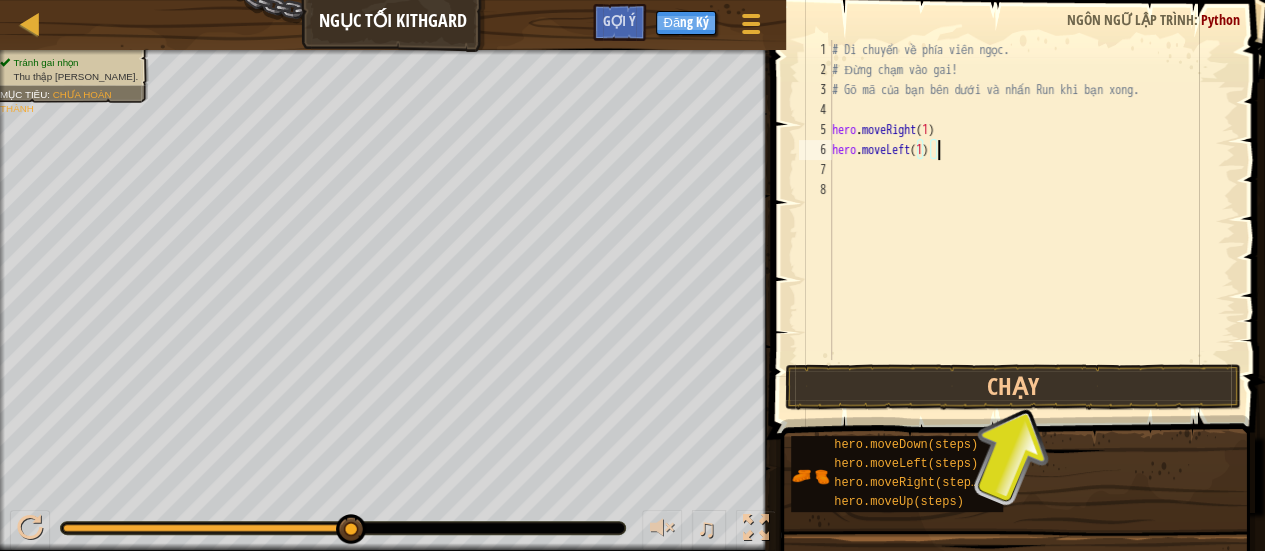 type on "hero.moveLeft(1)" 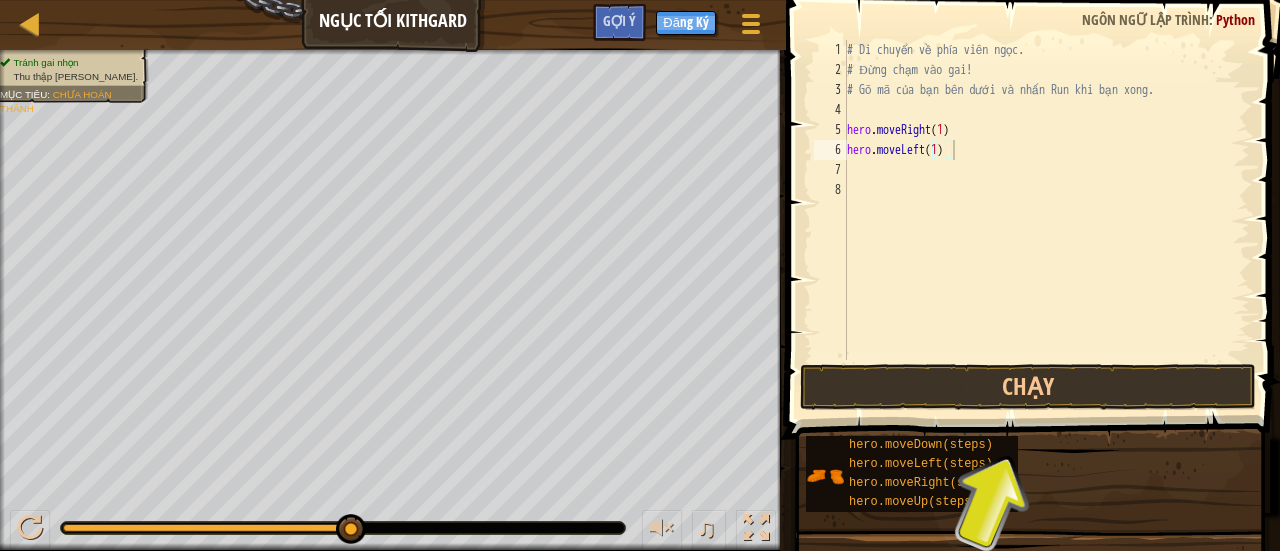 click on "Bản đồ Ngục Tối Kithgard Tuỳ chọn Xong Đăng Ký Gợi ý 1     הההההההההההההההההההההההההההההההההההההההההההההההההההההההההההההההההההההההההההההההההההההההההההההההההההההההההההההההההההההההההההההההההההההההההההההההההההההההההההההההההההההההההההההההההההההההההההההההההההההההההההההההההההההההההההההההההההההההההההההההההההההההההההההההה XXXXXXXXXXXXXXXXXXXXXXXXXXXXXXXXXXXXXXXXXXXXXXXXXXXXXXXXXXXXXXXXXXXXXXXXXXXXXXXXXXXXXXXXXXXXXXXXXXXXXXXXXXXXXXXXXXXXXXXXXXXXXXXXXXXXXXXXXXXXXXXXXXXXXXXXXXXXXXXXXXXXXXXXXXXXXXXXXXXXXXXXXXXXXXXXXXXXXXXXXXXXXXXXXXXXXXXXXXXXXXXXXXXXXXXXXXXXXXXXXXXXXXXXXXXXXXXX Giải pháp × Gợi ý hero.moveLeft(1) 1 2 3 4 5 6 7 8 # Di chuyển về phía viên ngọc. # Đừng chạm vào gai! hero . moveRight ( 1 ) hero . moveLeft ( 1 )" at bounding box center [640, 0] 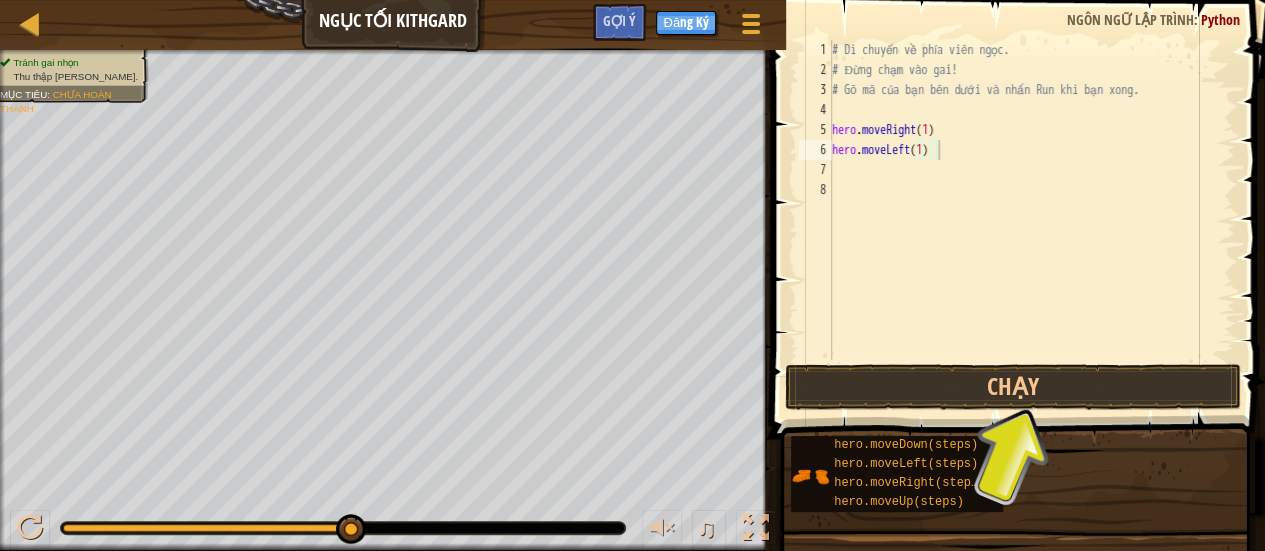 scroll, scrollTop: 0, scrollLeft: 0, axis: both 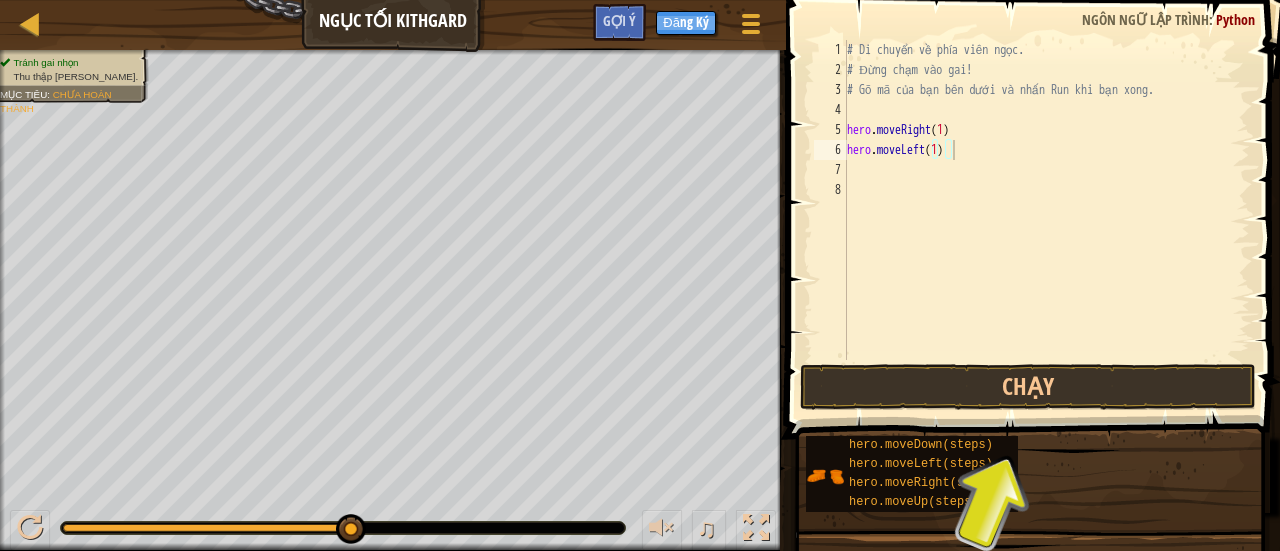 drag, startPoint x: 1274, startPoint y: 246, endPoint x: 1271, endPoint y: 395, distance: 149.0302 